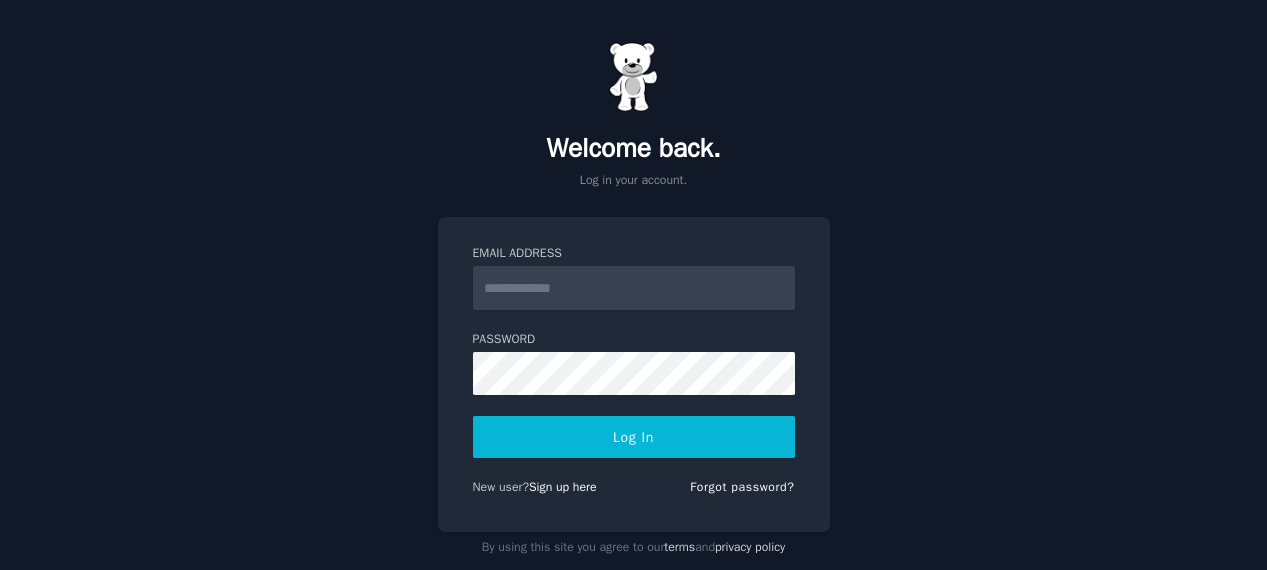 scroll, scrollTop: 0, scrollLeft: 0, axis: both 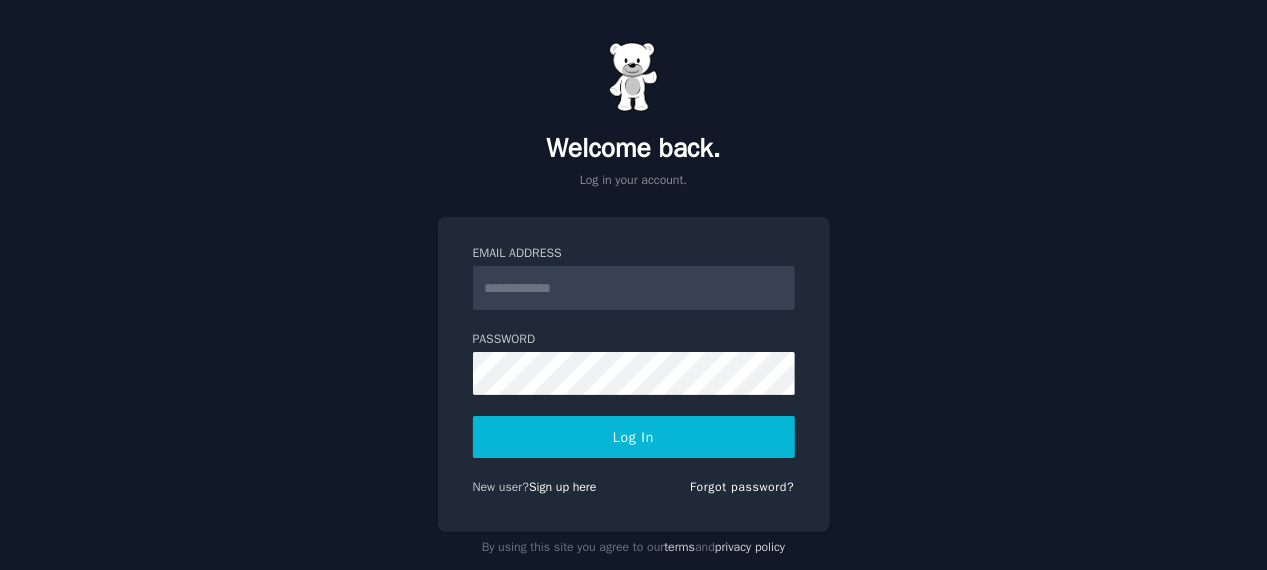 click on "Sign up here" at bounding box center (563, 487) 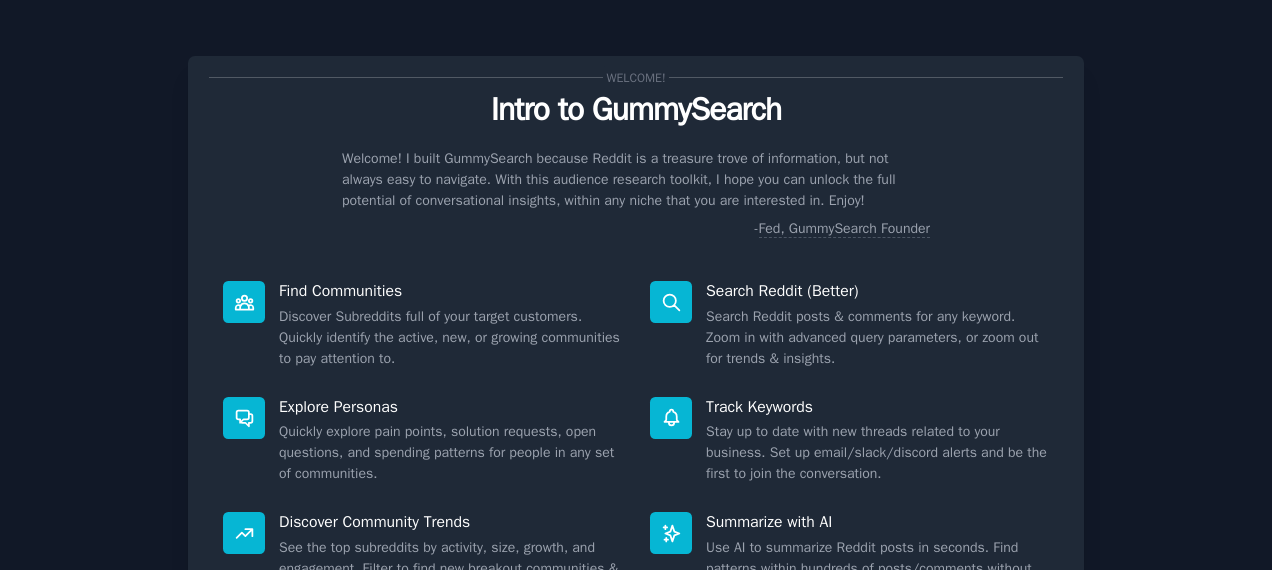 scroll, scrollTop: 0, scrollLeft: 0, axis: both 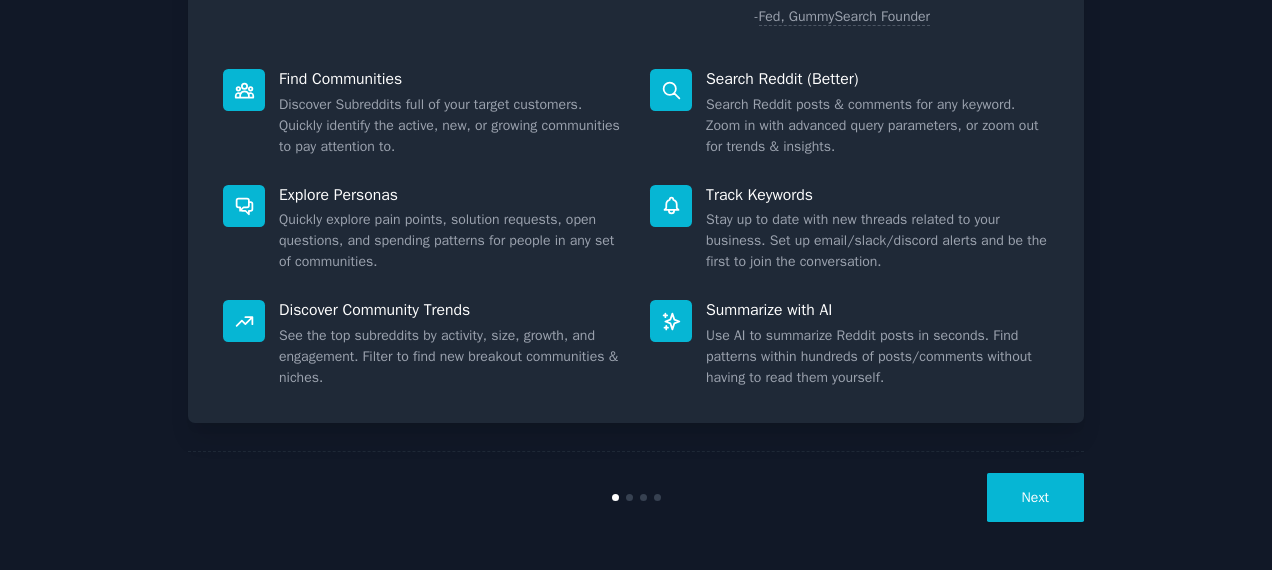click on "Next" at bounding box center [1035, 497] 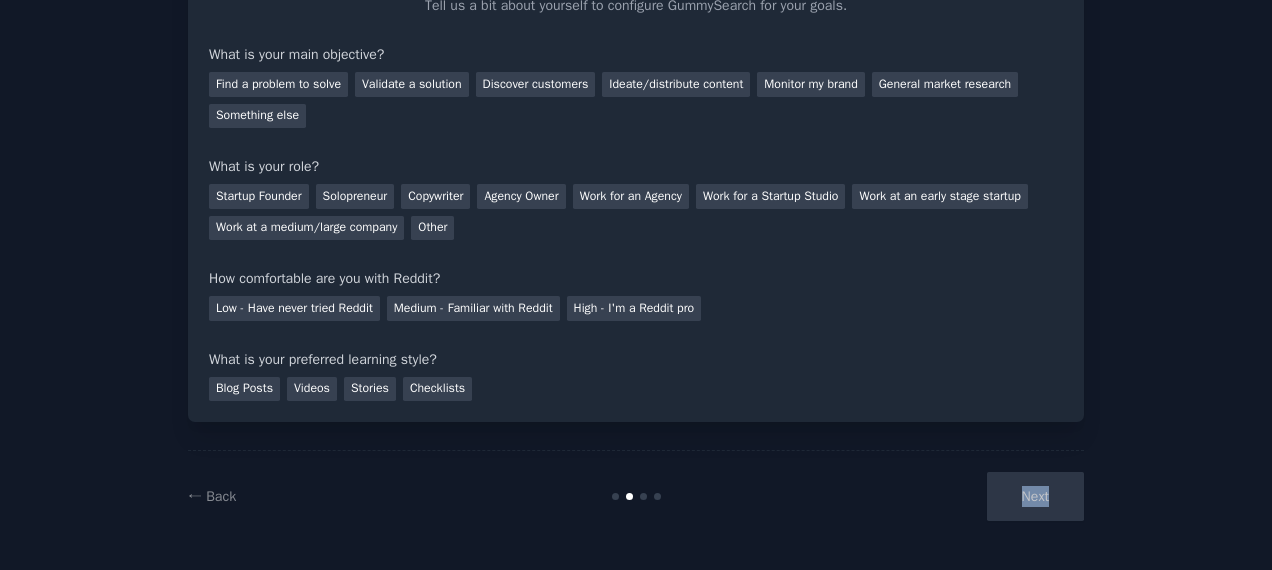 scroll, scrollTop: 145, scrollLeft: 0, axis: vertical 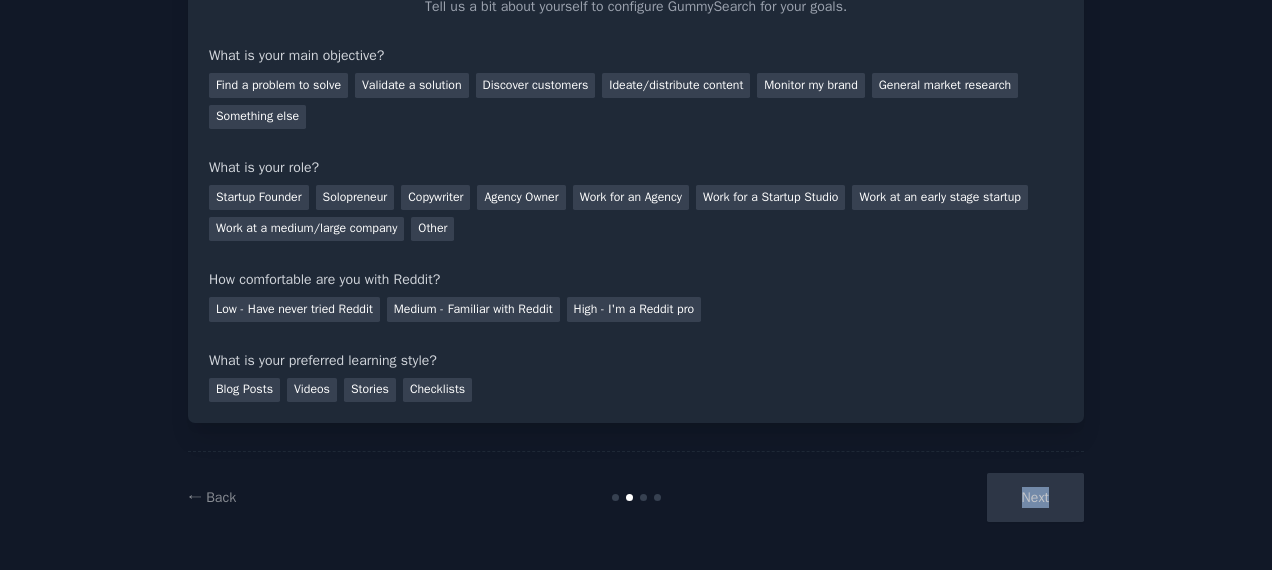click on "Next" at bounding box center (934, 497) 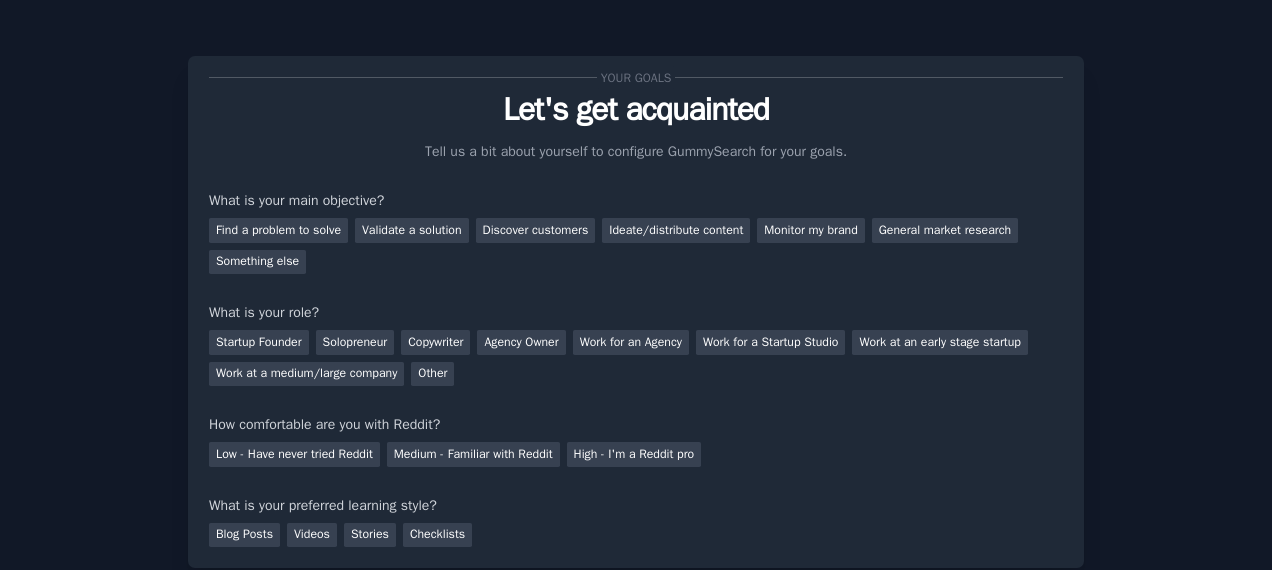 click on "Find a problem to solve" at bounding box center [278, 230] 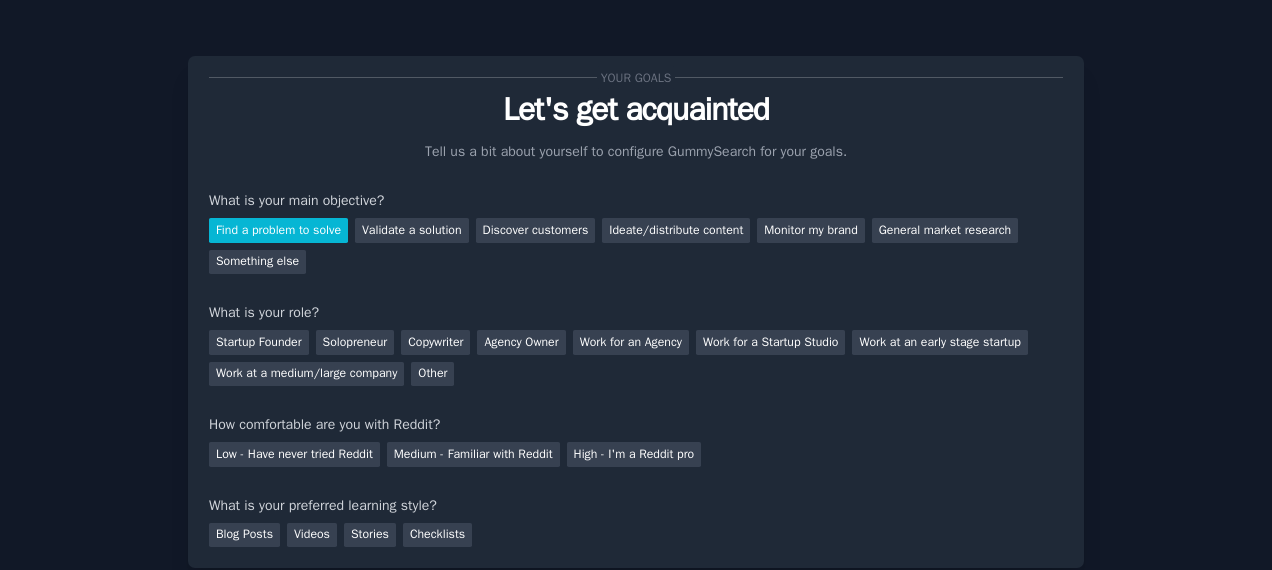 click on "Validate a solution" at bounding box center [412, 230] 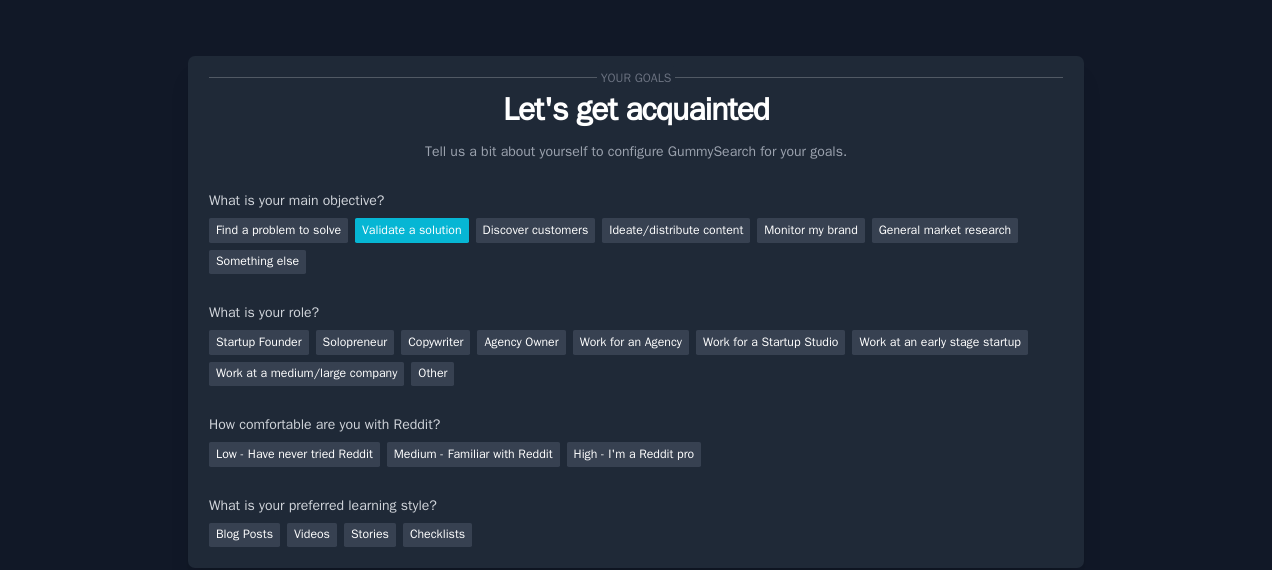 click on "Discover customers" at bounding box center [536, 230] 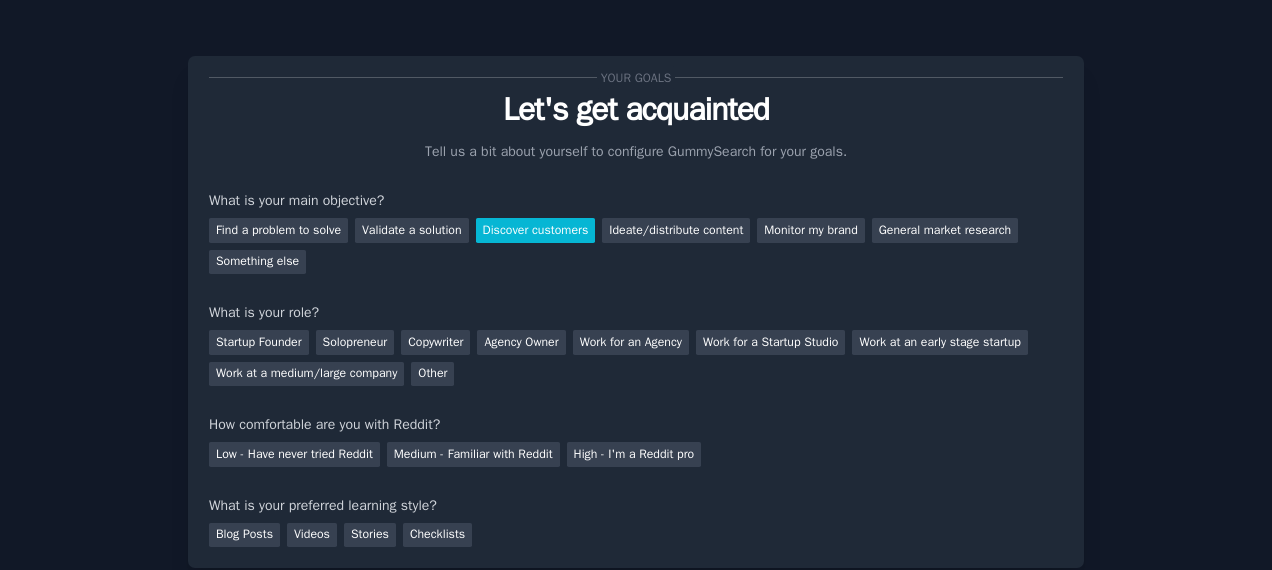 click on "Find a problem to solve" at bounding box center (278, 230) 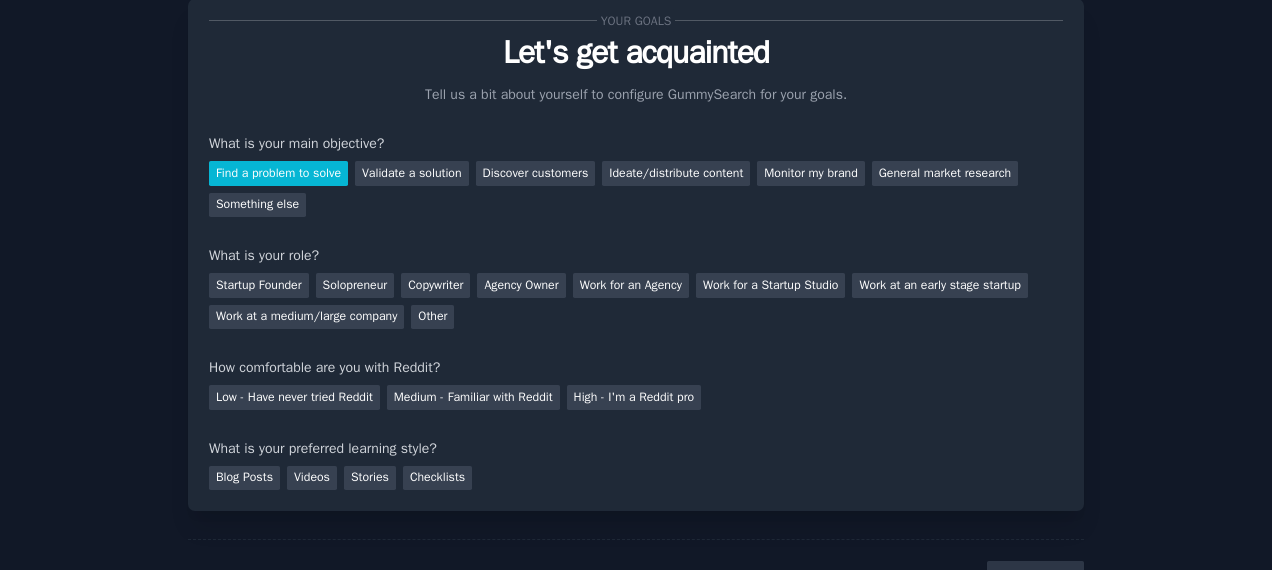 scroll, scrollTop: 62, scrollLeft: 0, axis: vertical 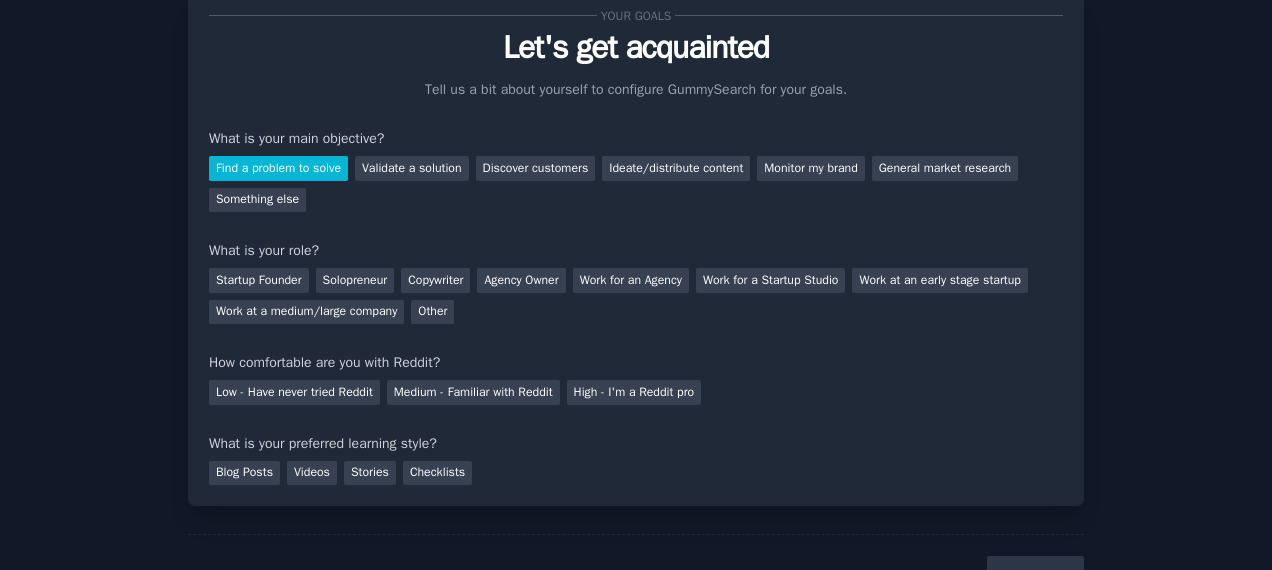 click on "Startup Founder" at bounding box center [259, 280] 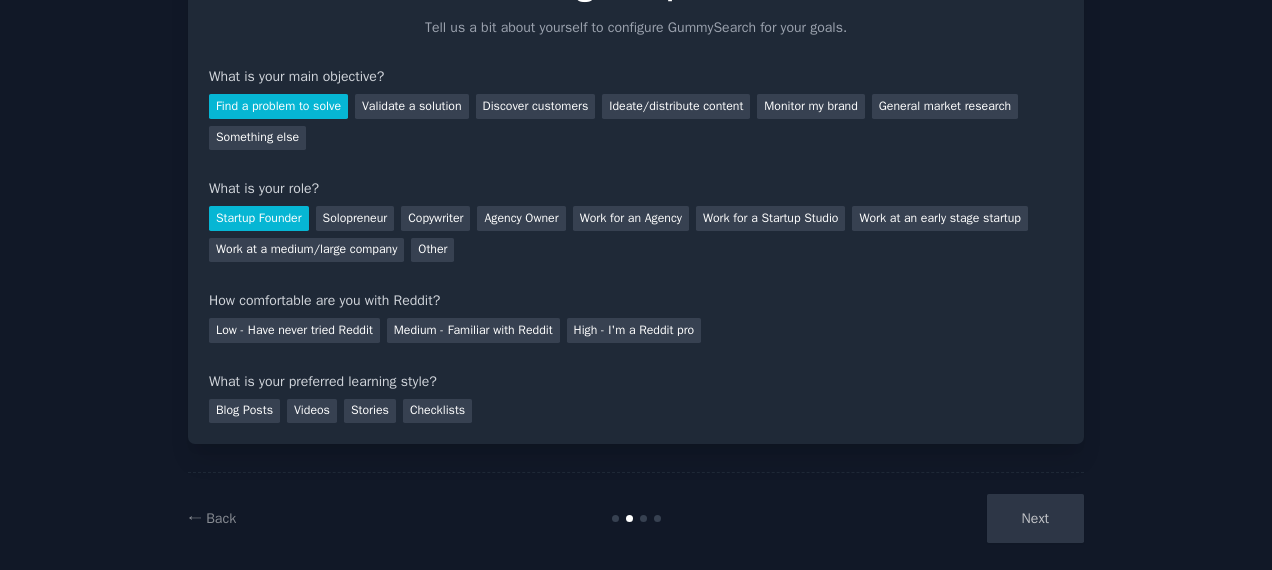 scroll, scrollTop: 145, scrollLeft: 0, axis: vertical 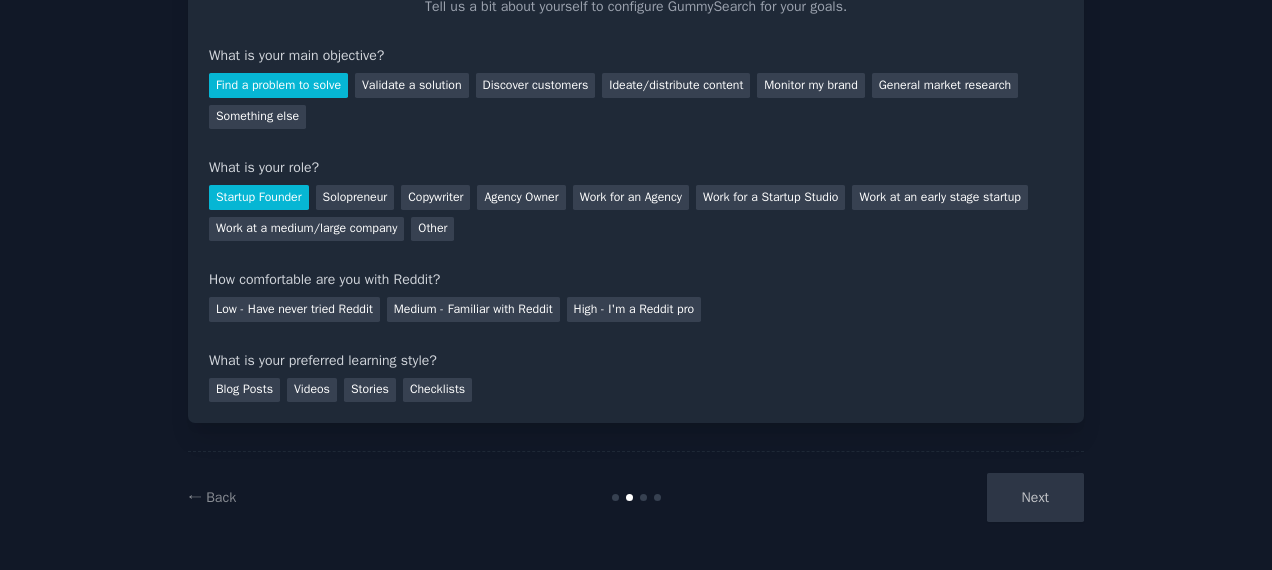 click on "Solopreneur" at bounding box center [355, 197] 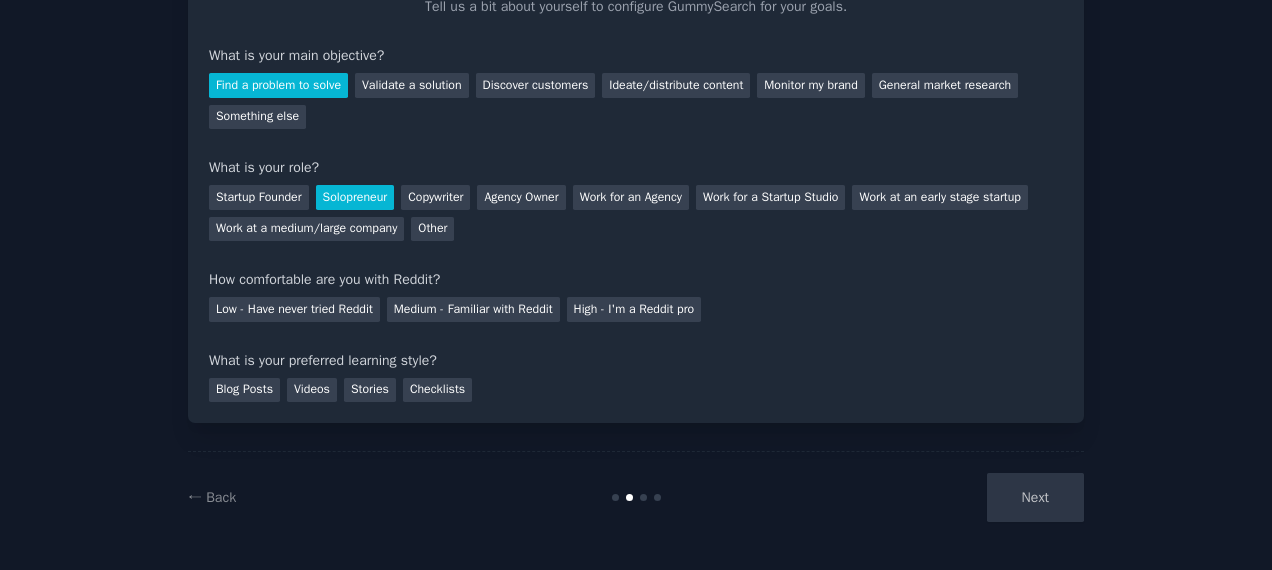 click on "Startup Founder" at bounding box center [259, 197] 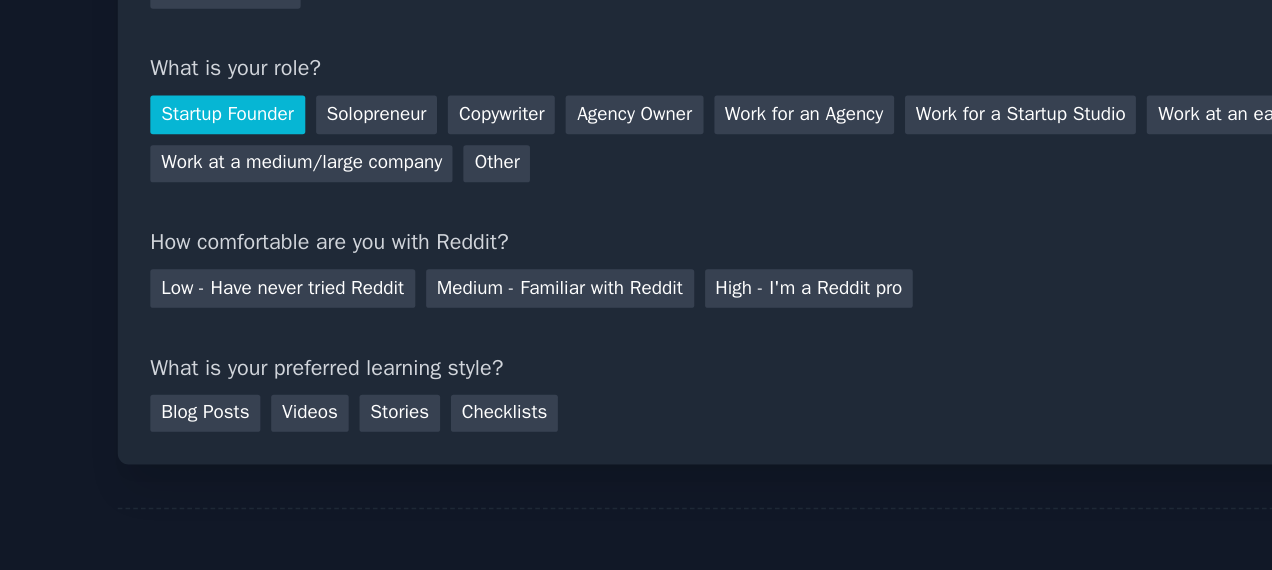 click on "Low - Have never tried Reddit" at bounding box center (294, 309) 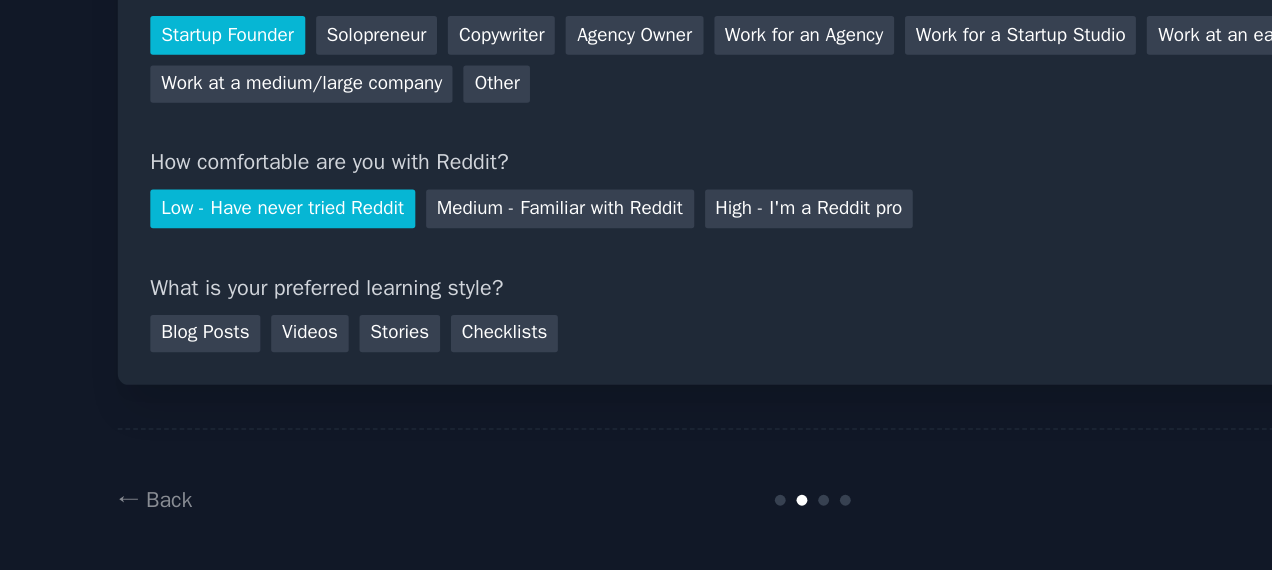 click on "Videos" at bounding box center [312, 390] 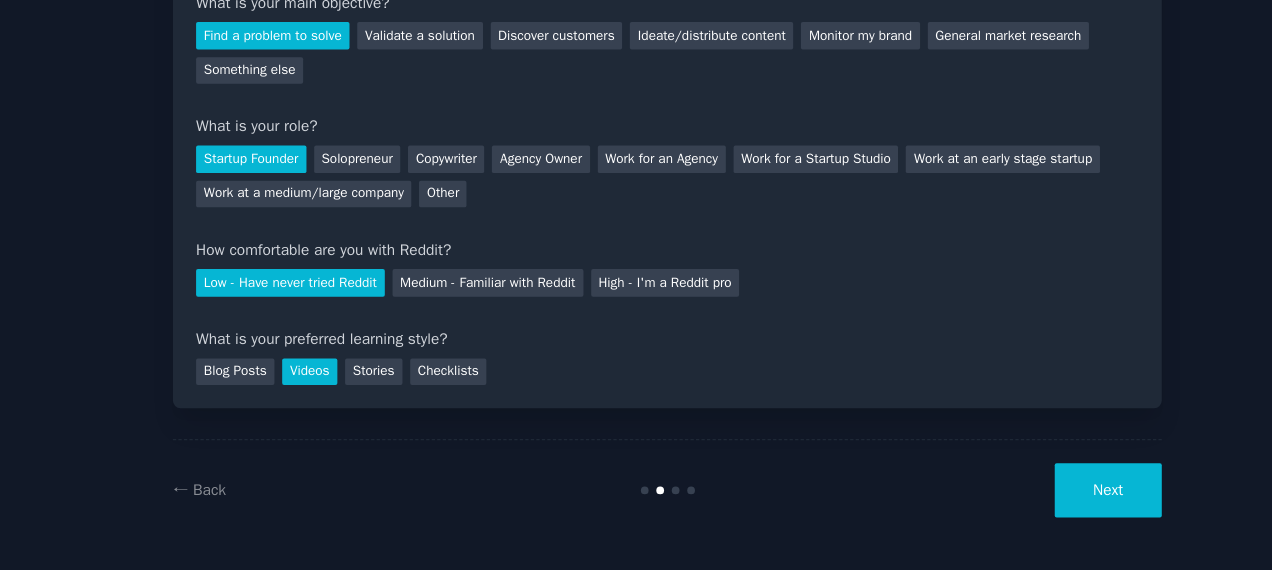 scroll, scrollTop: 0, scrollLeft: 0, axis: both 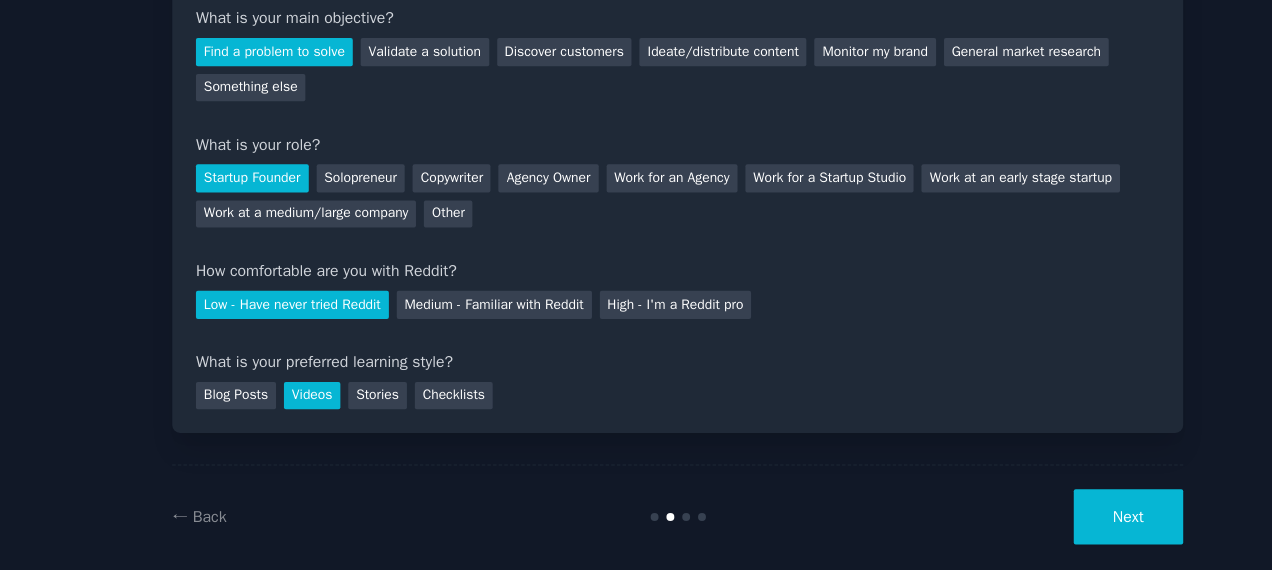 click on "Next" at bounding box center [1035, 497] 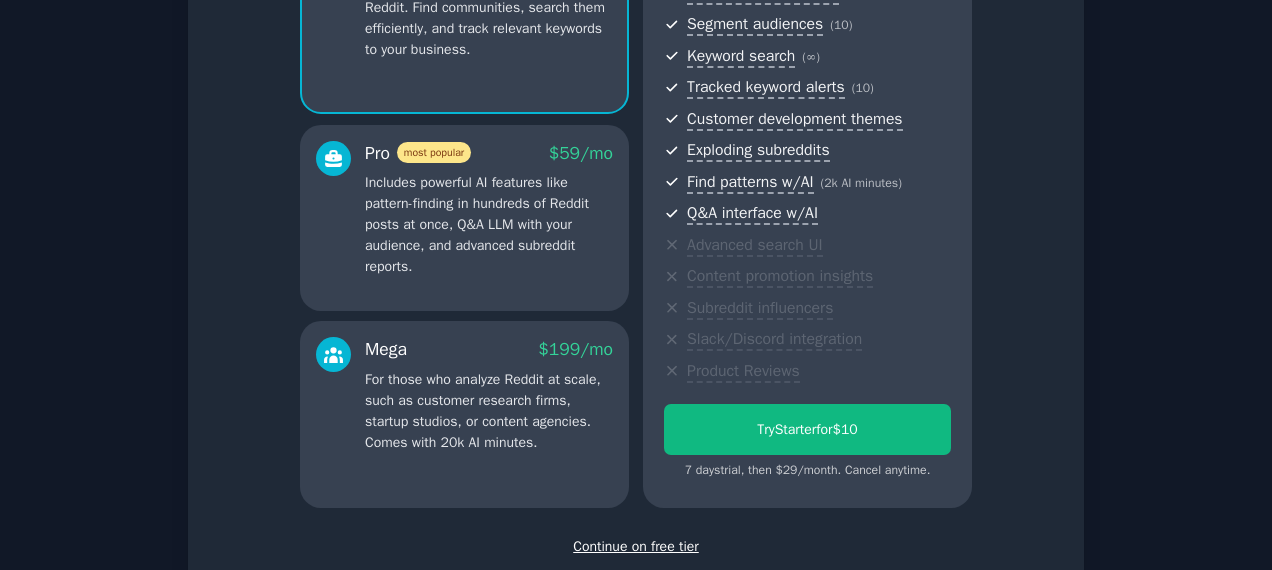 scroll, scrollTop: 377, scrollLeft: 0, axis: vertical 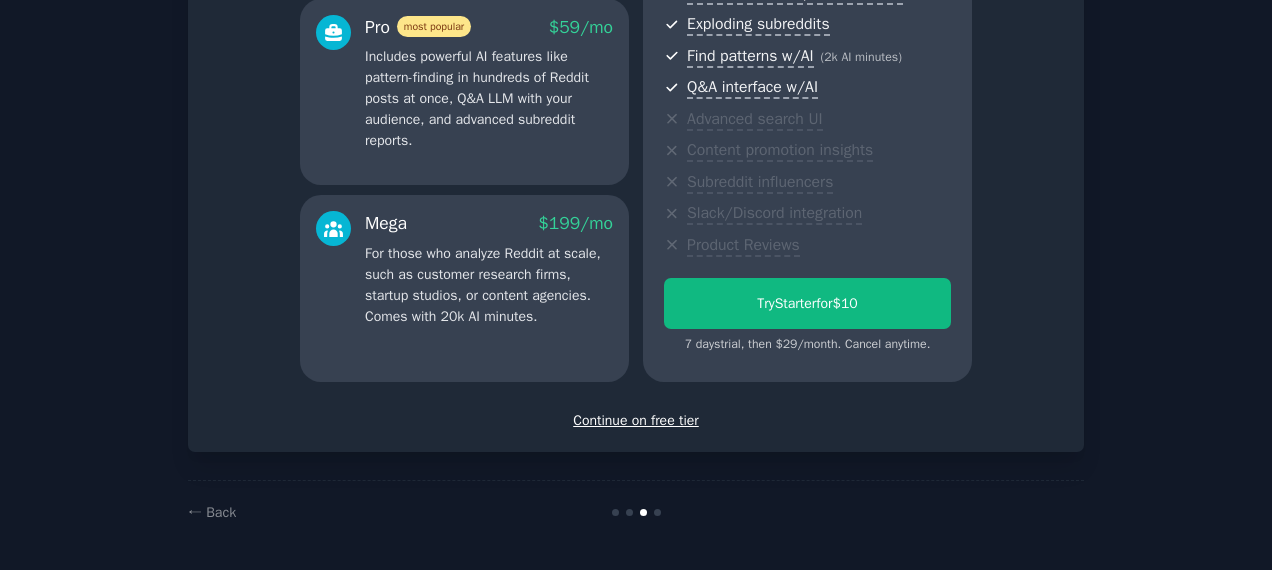click on "Continue on free tier" at bounding box center (636, 420) 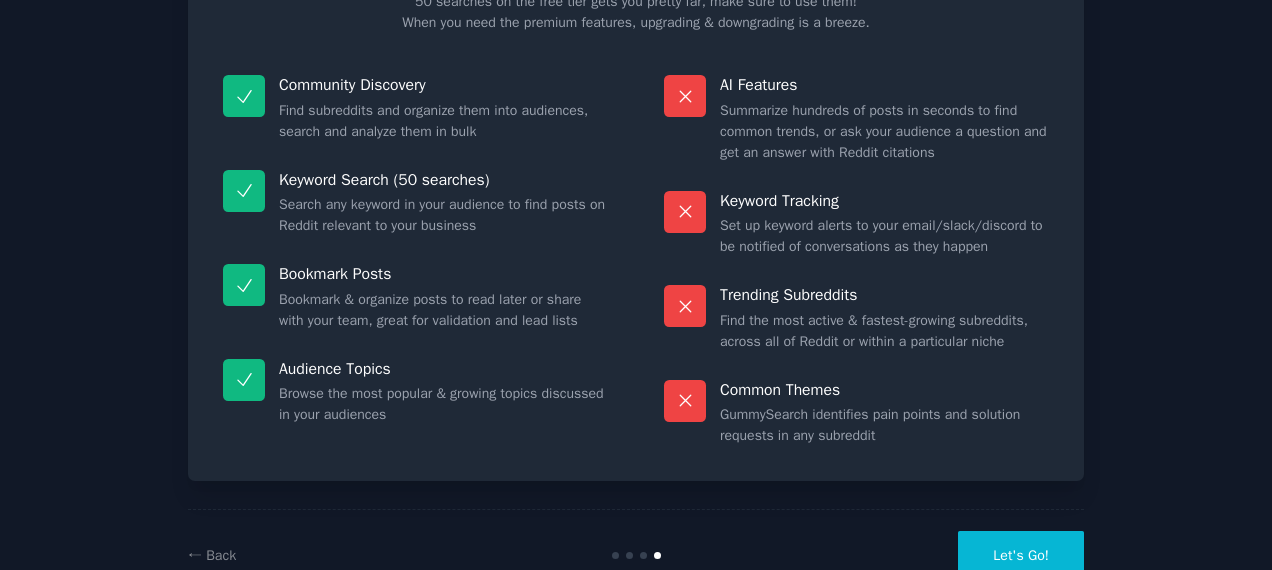 scroll, scrollTop: 208, scrollLeft: 0, axis: vertical 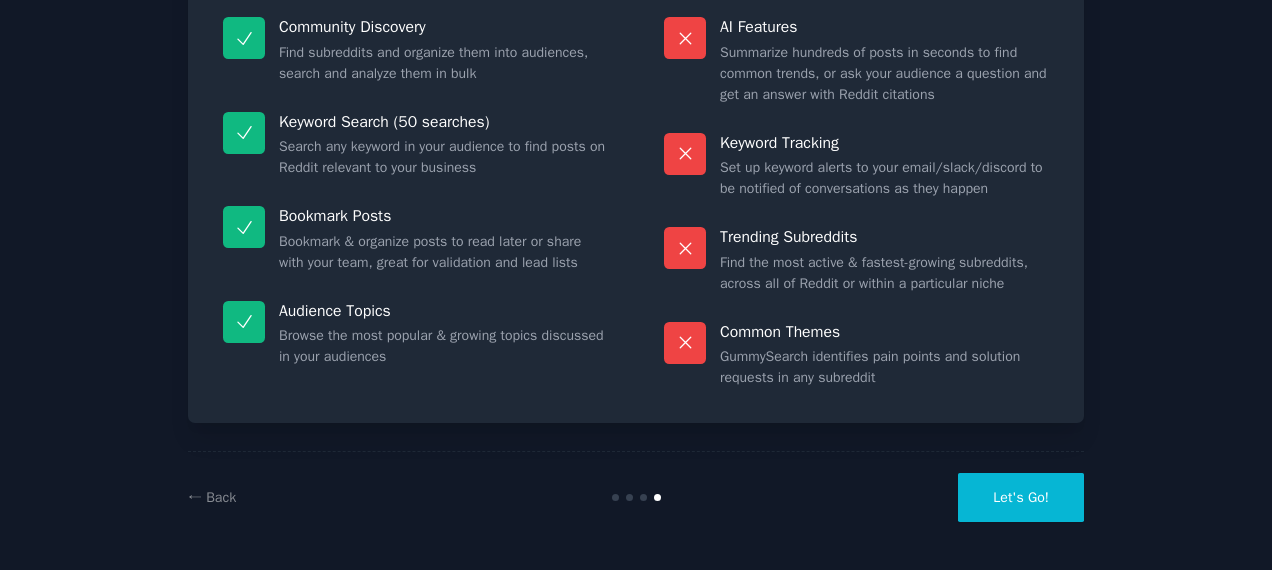 click on "Let's Go!" at bounding box center (1021, 497) 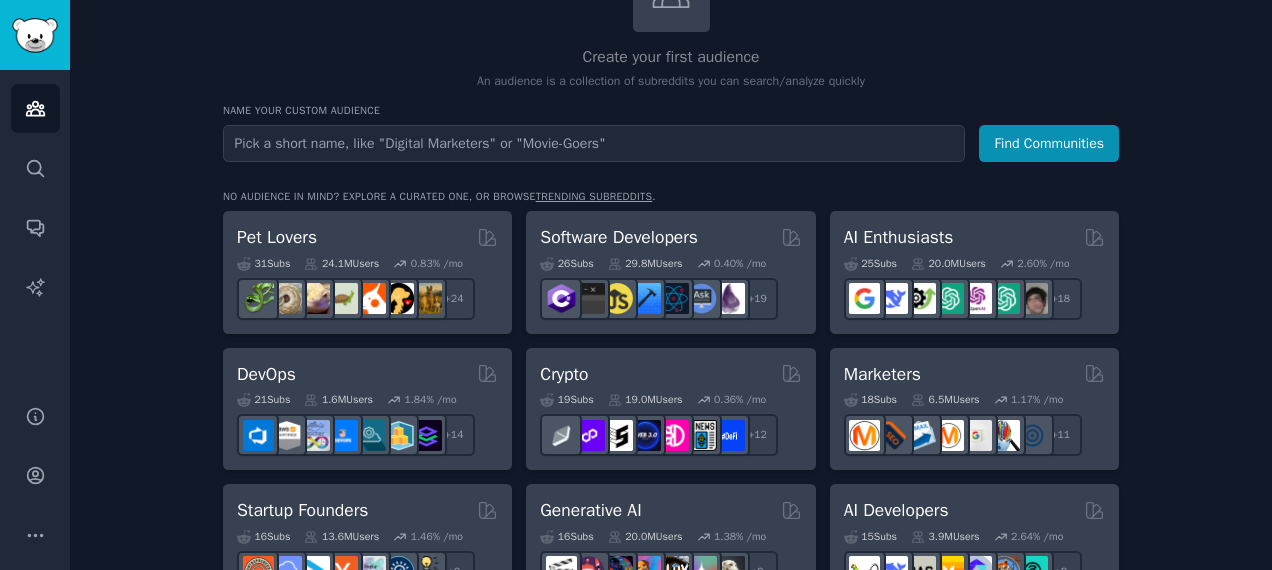 scroll, scrollTop: 177, scrollLeft: 0, axis: vertical 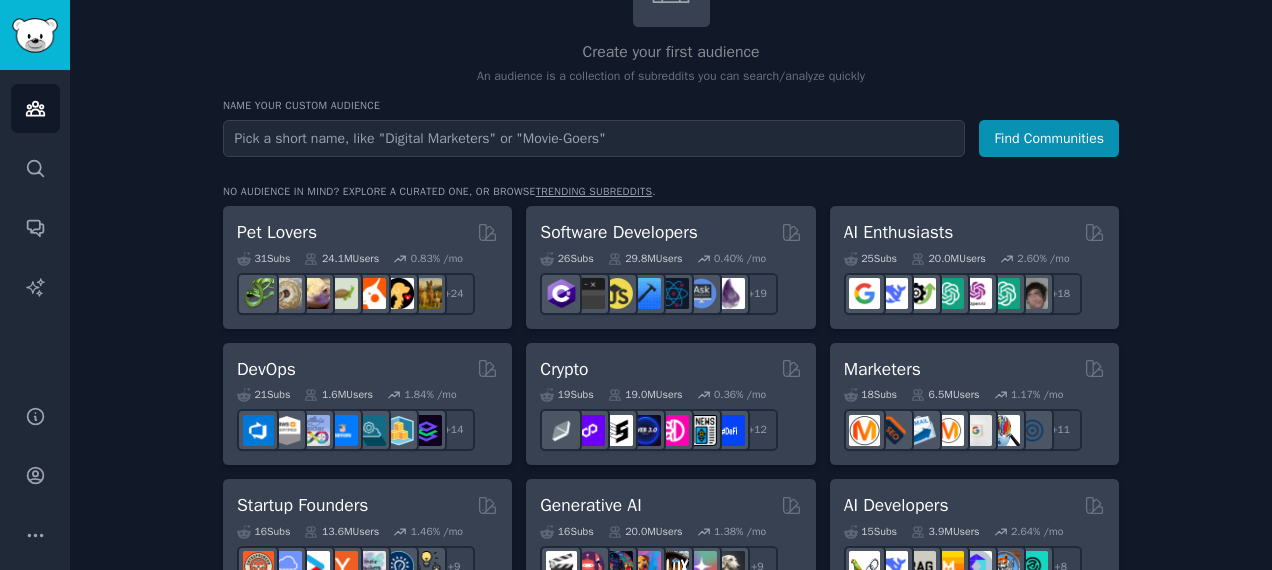 click on "Software Developers" at bounding box center [670, 232] 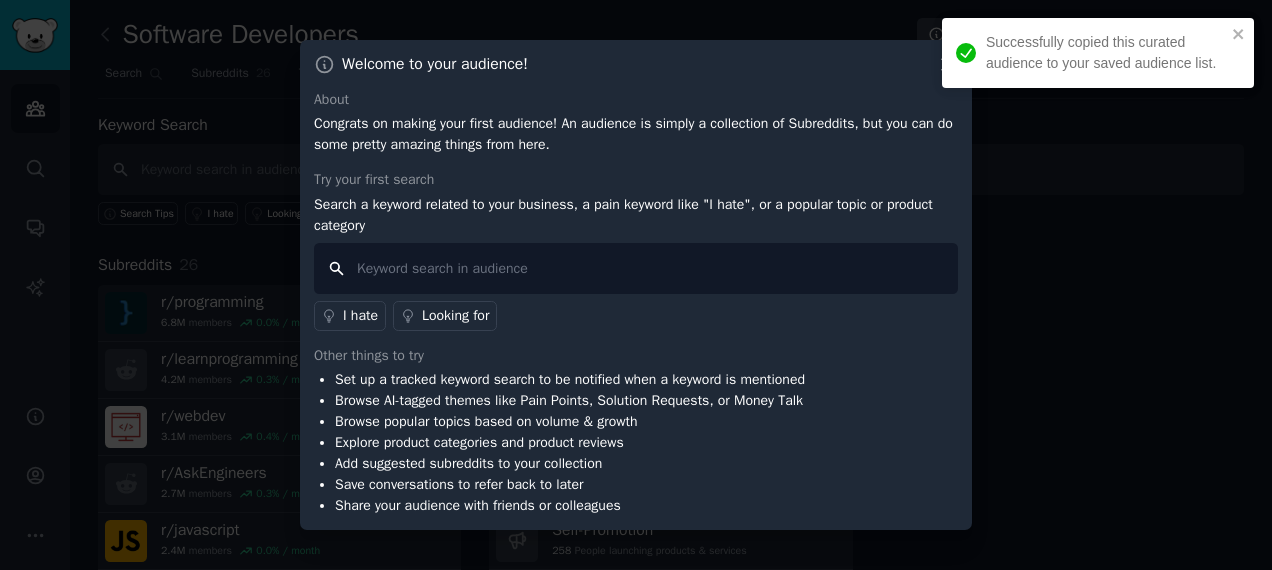 click at bounding box center (636, 268) 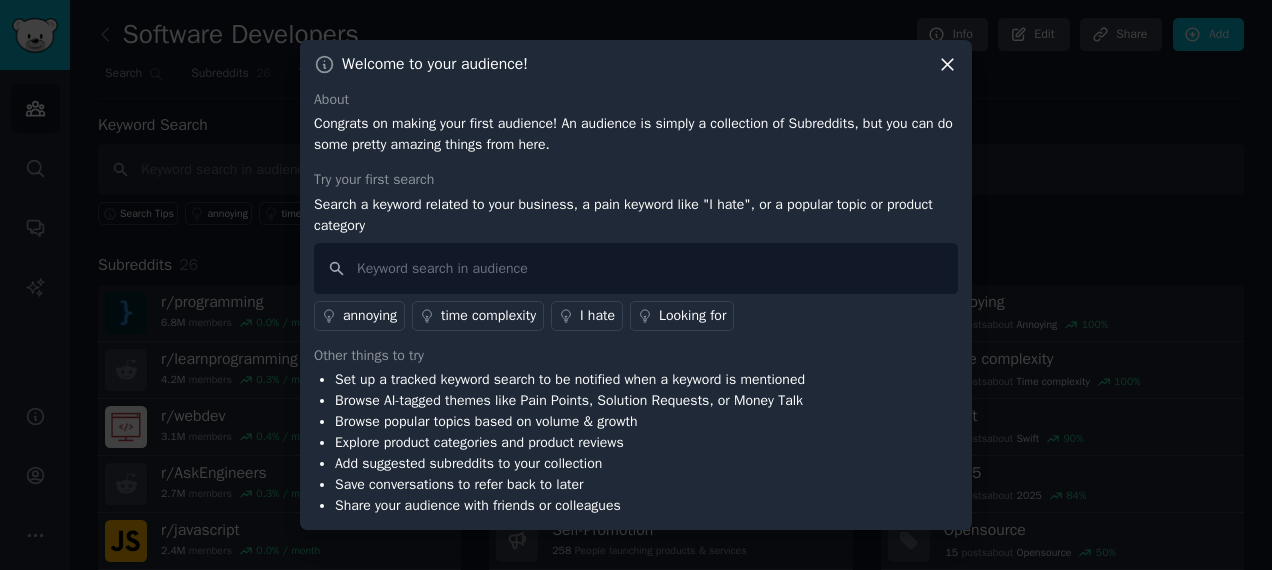 click on "Welcome to your audience!" at bounding box center [636, 64] 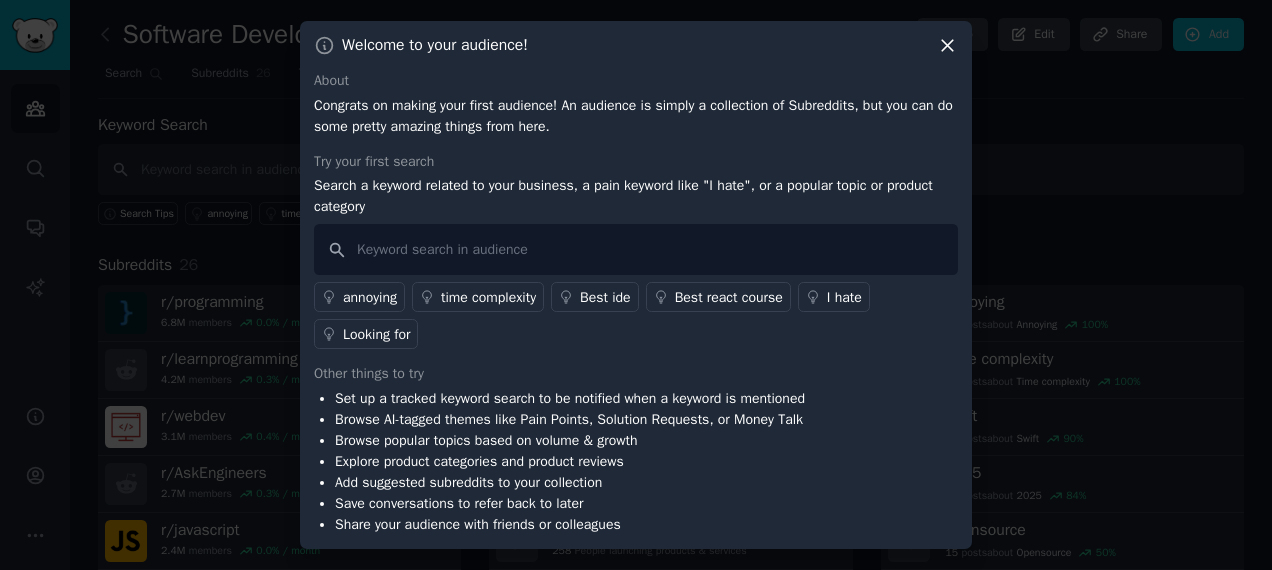 click 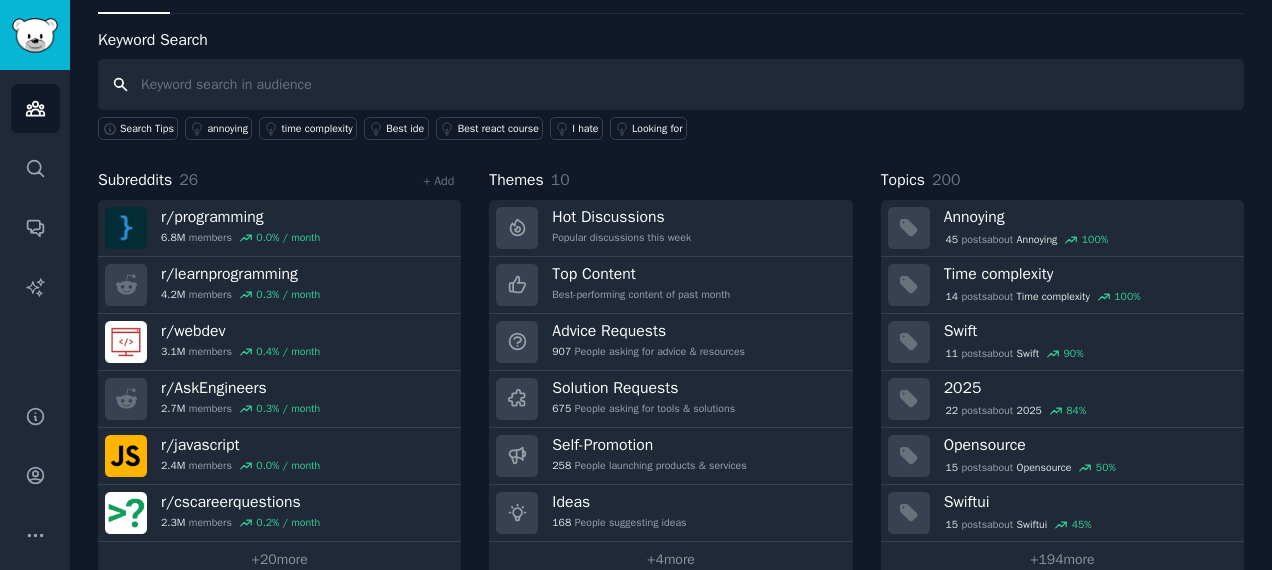 scroll, scrollTop: 92, scrollLeft: 0, axis: vertical 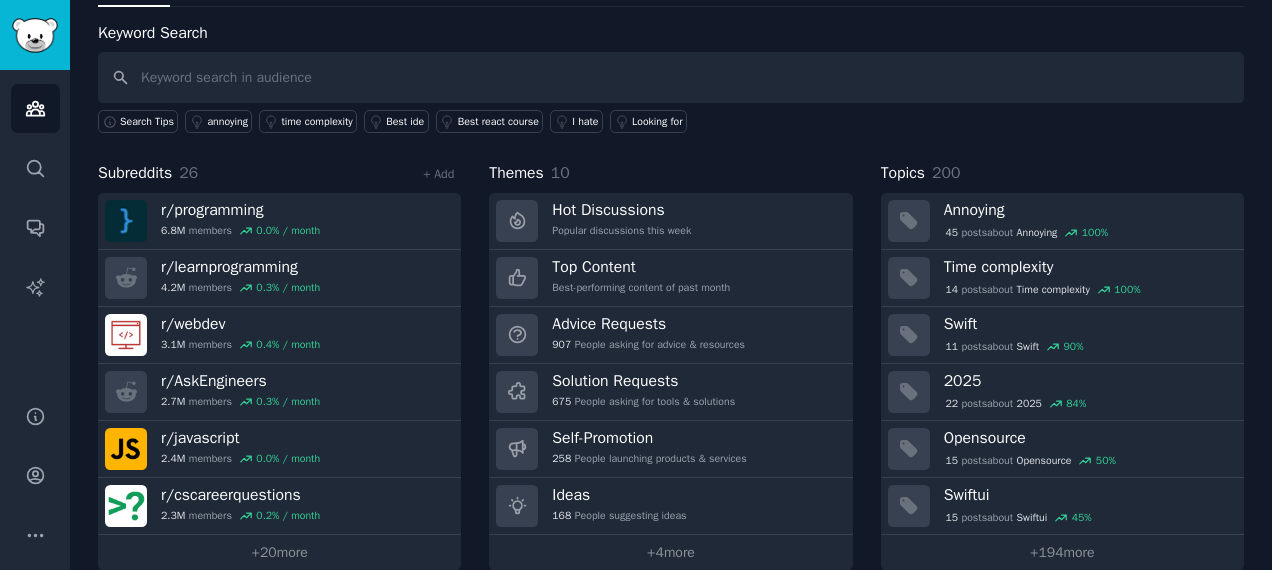 click on "r/ programming 6.8M  members 0.0 % / month" at bounding box center [279, 221] 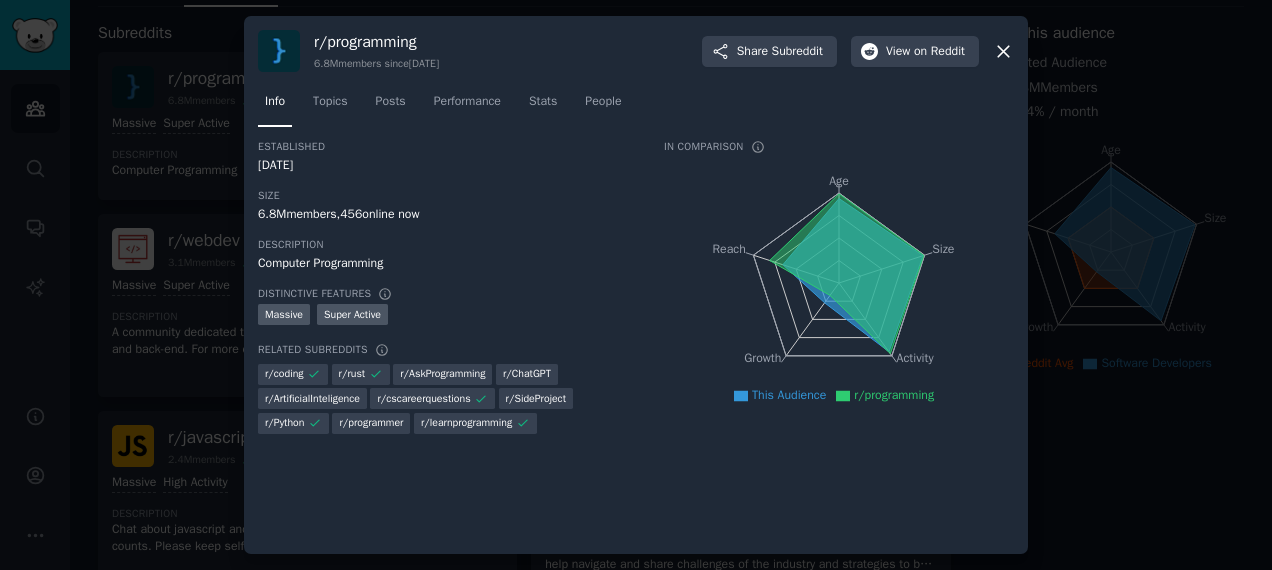click on "Topics" at bounding box center (330, 106) 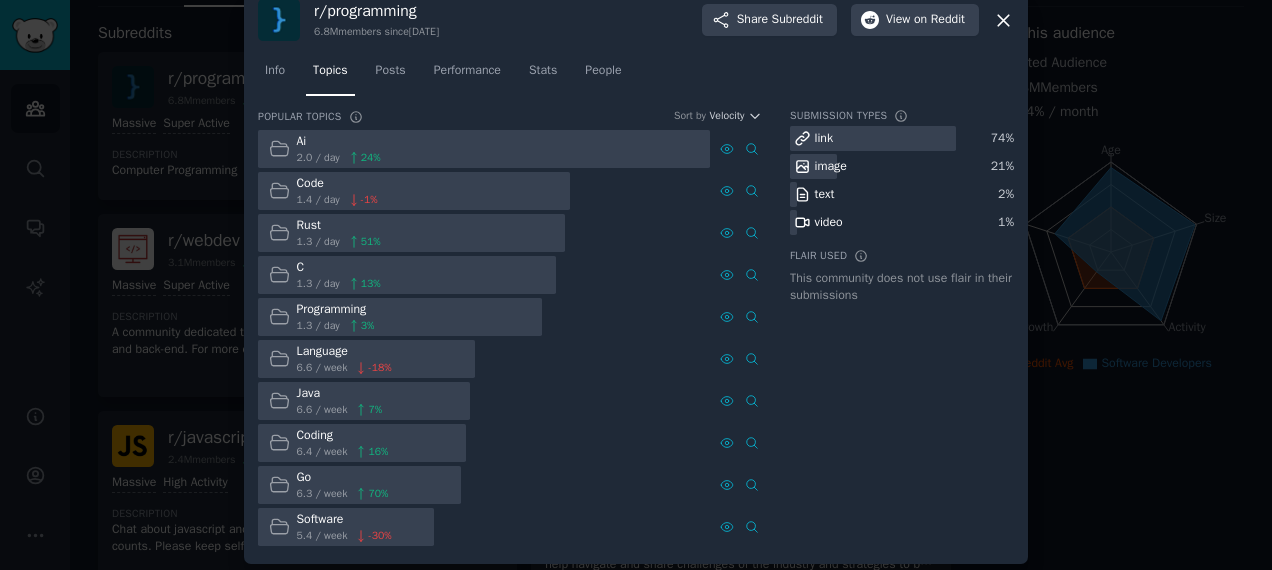 scroll, scrollTop: 36, scrollLeft: 0, axis: vertical 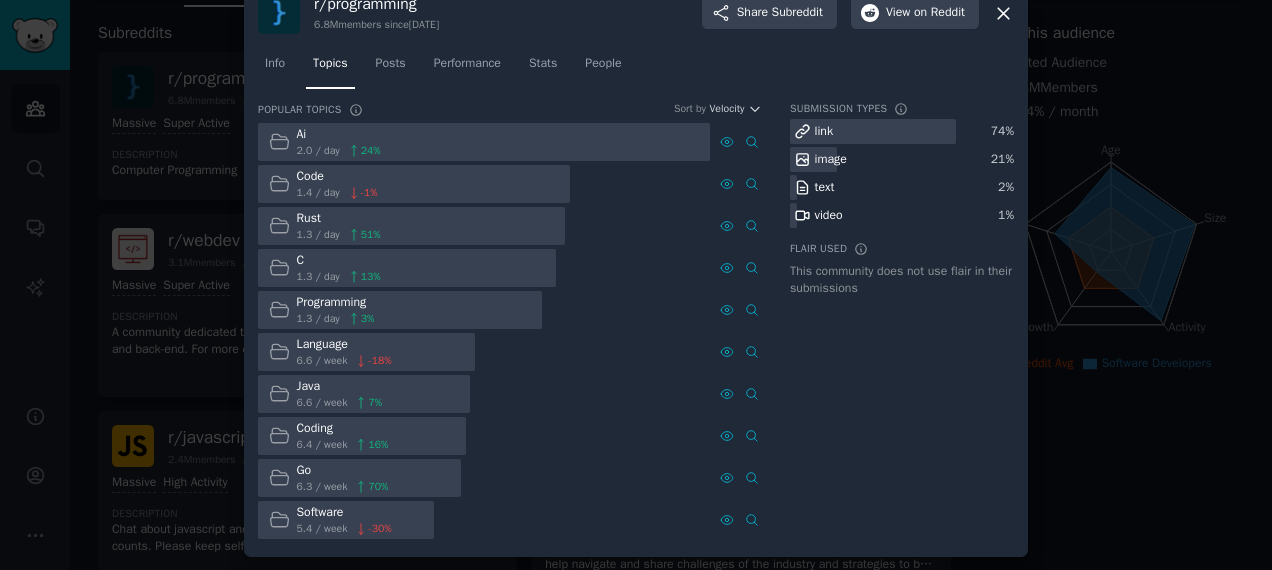 click on "Posts" at bounding box center (391, 64) 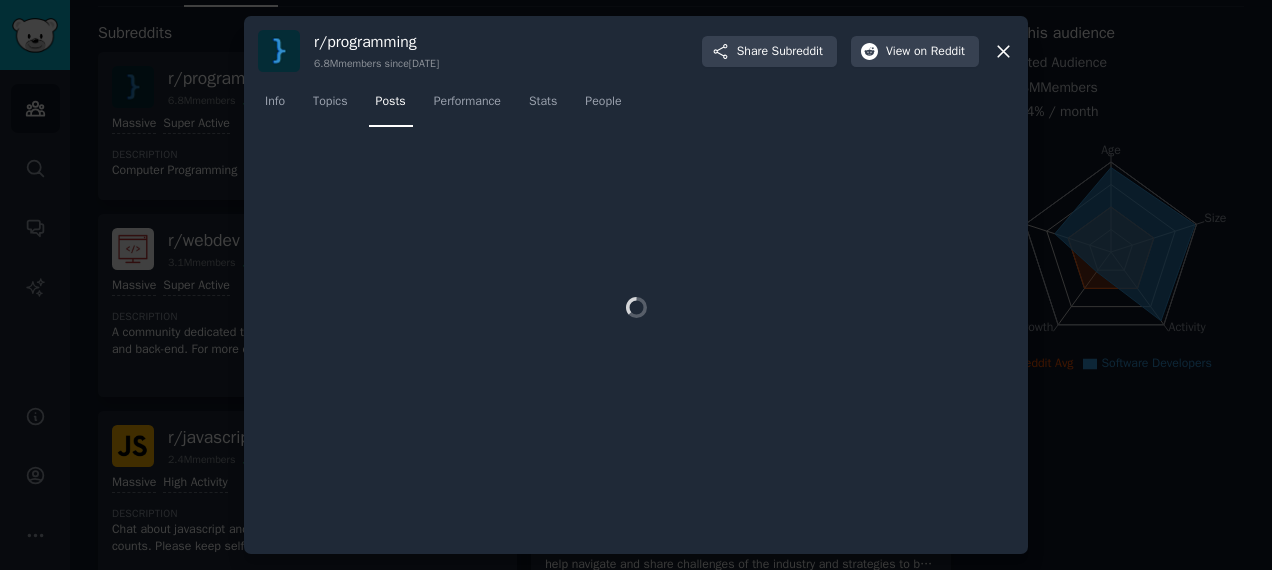 scroll, scrollTop: 0, scrollLeft: 0, axis: both 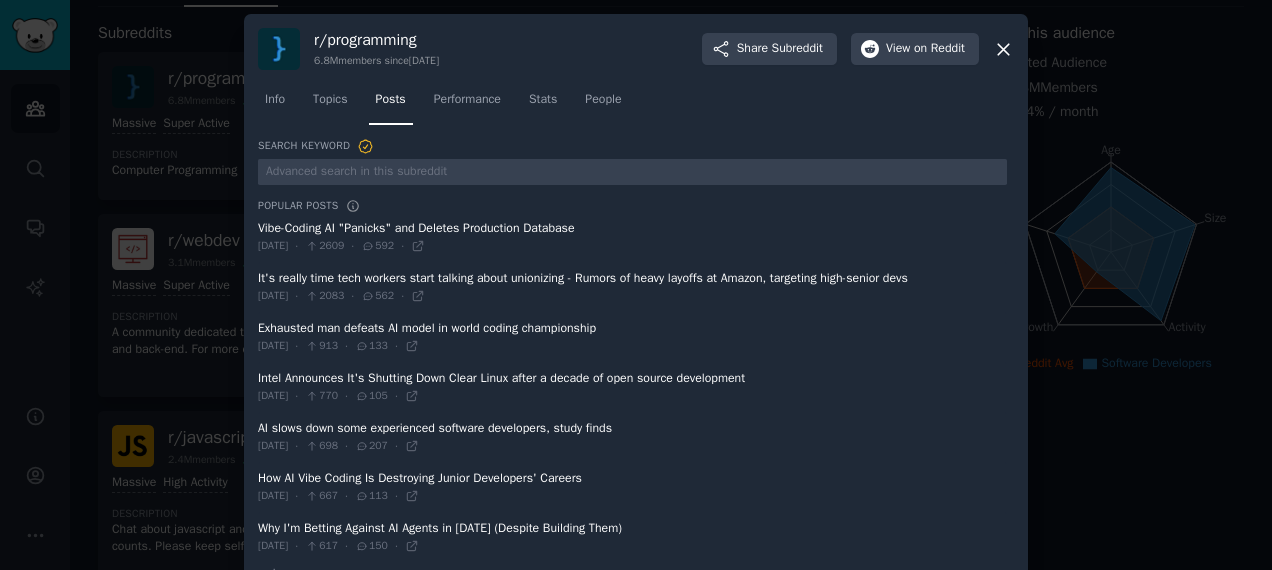 click on "r/ programming 6.8M  members since  [DATE] Share  Subreddit View  on Reddit" at bounding box center [636, 49] 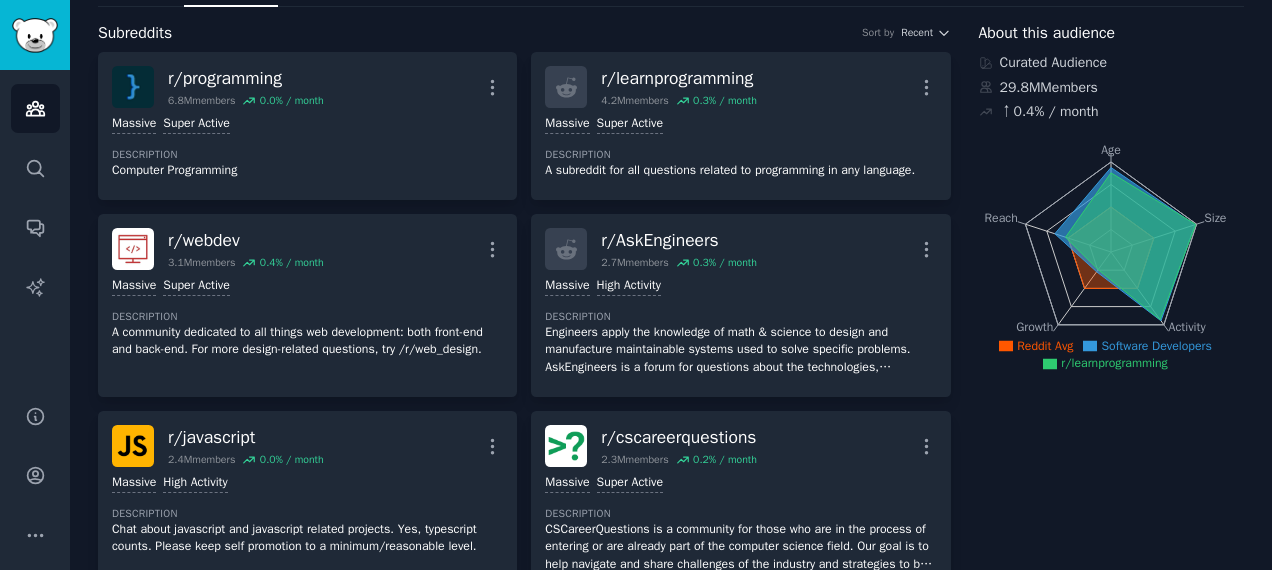 scroll, scrollTop: 0, scrollLeft: 0, axis: both 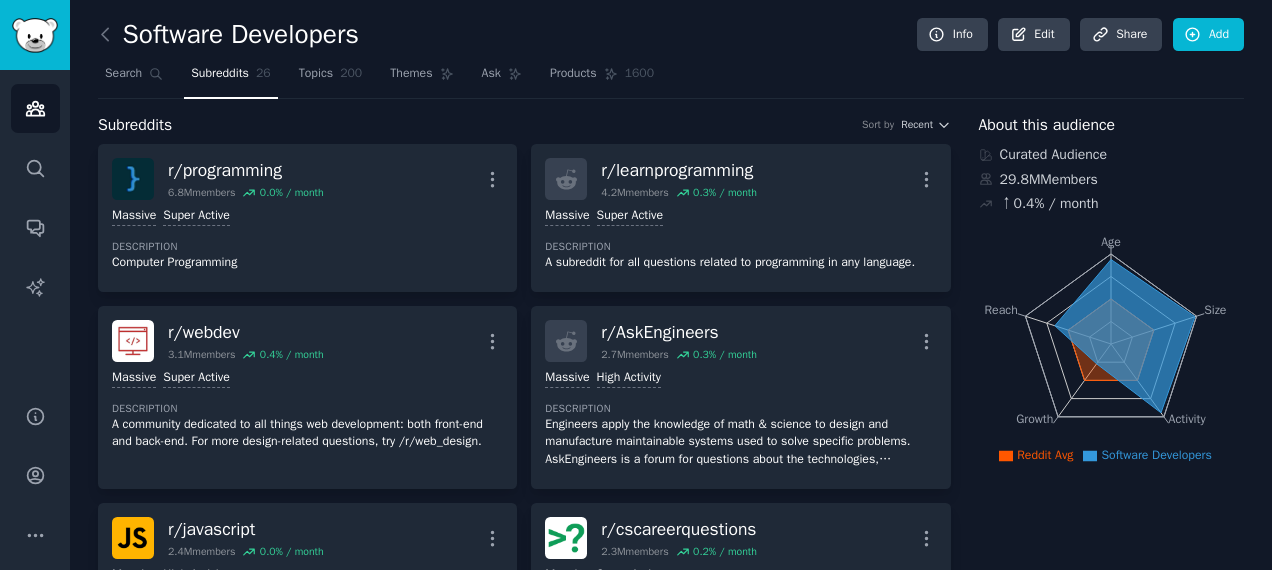 click 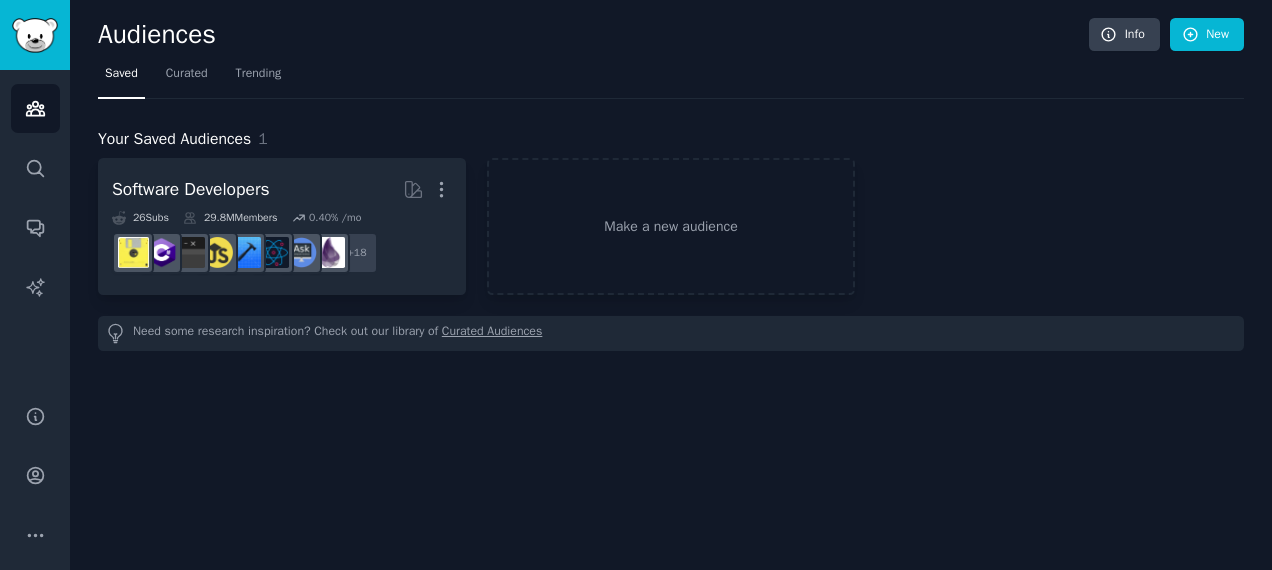 click on "Software Developers More" at bounding box center [282, 189] 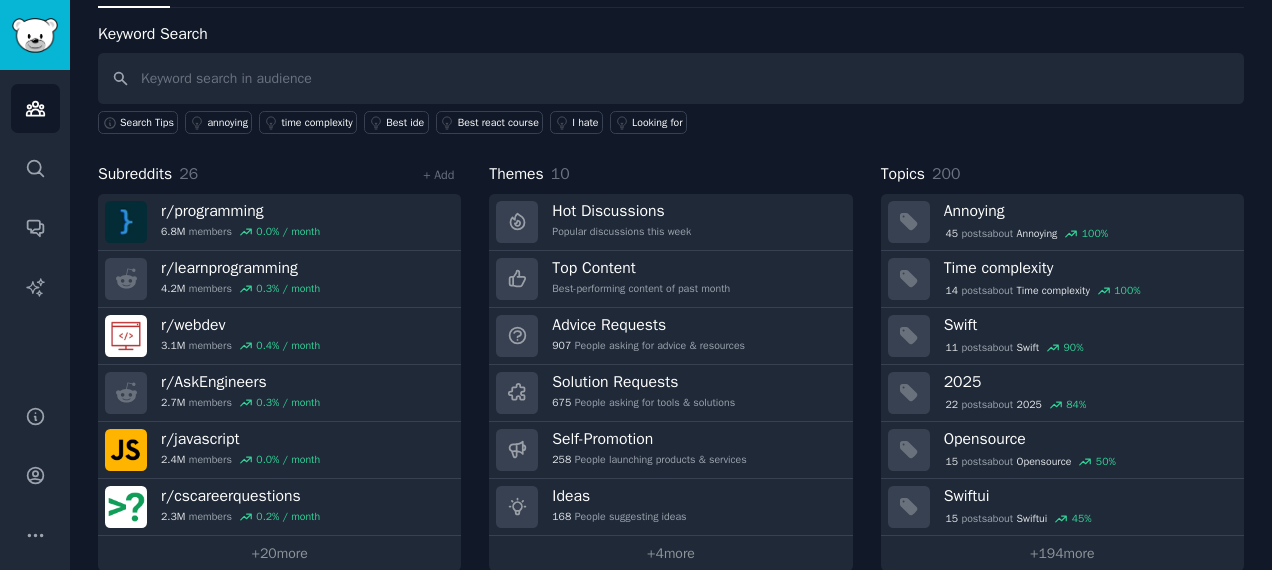scroll, scrollTop: 115, scrollLeft: 0, axis: vertical 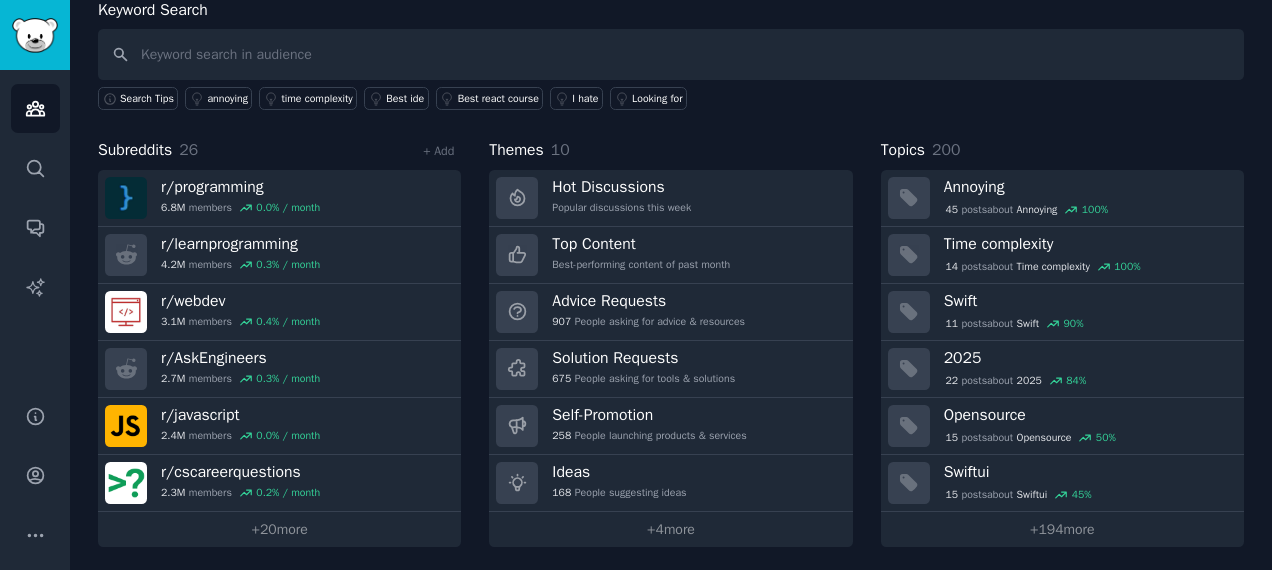 click on "Ideas 168 People suggesting ideas" at bounding box center (670, 483) 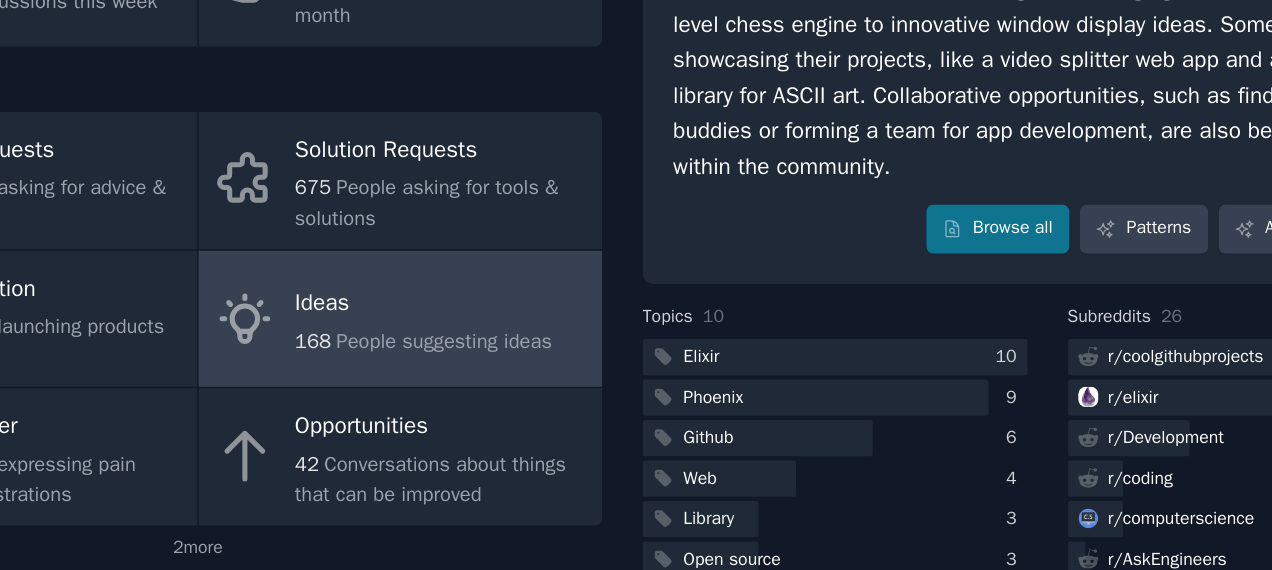 scroll, scrollTop: 160, scrollLeft: 0, axis: vertical 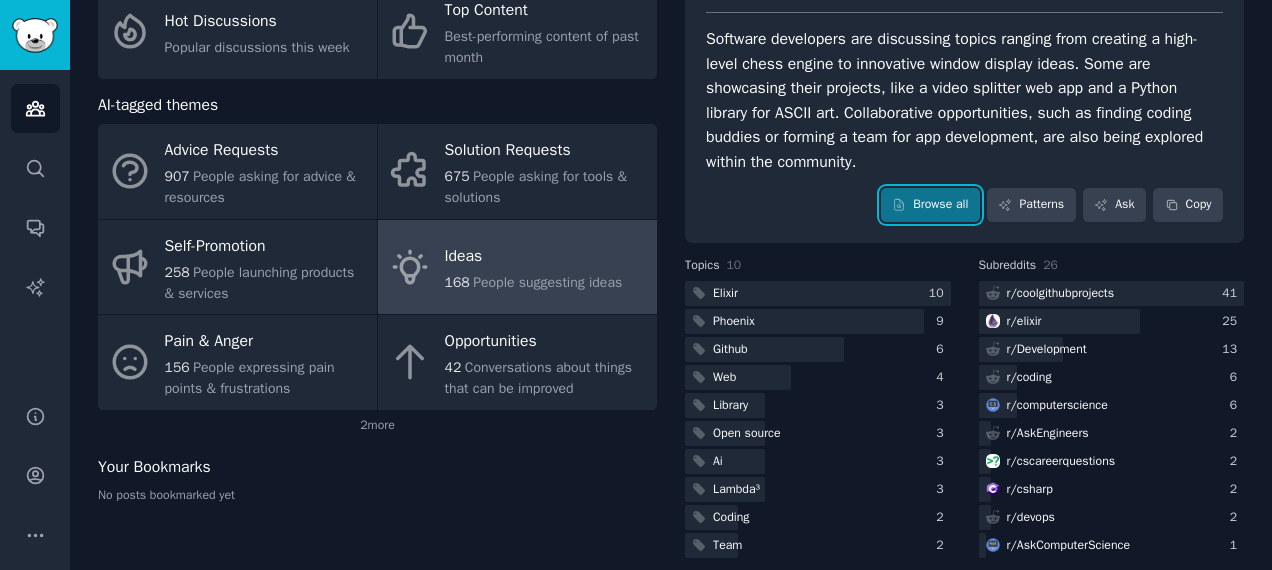 click on "Browse all" at bounding box center [930, 205] 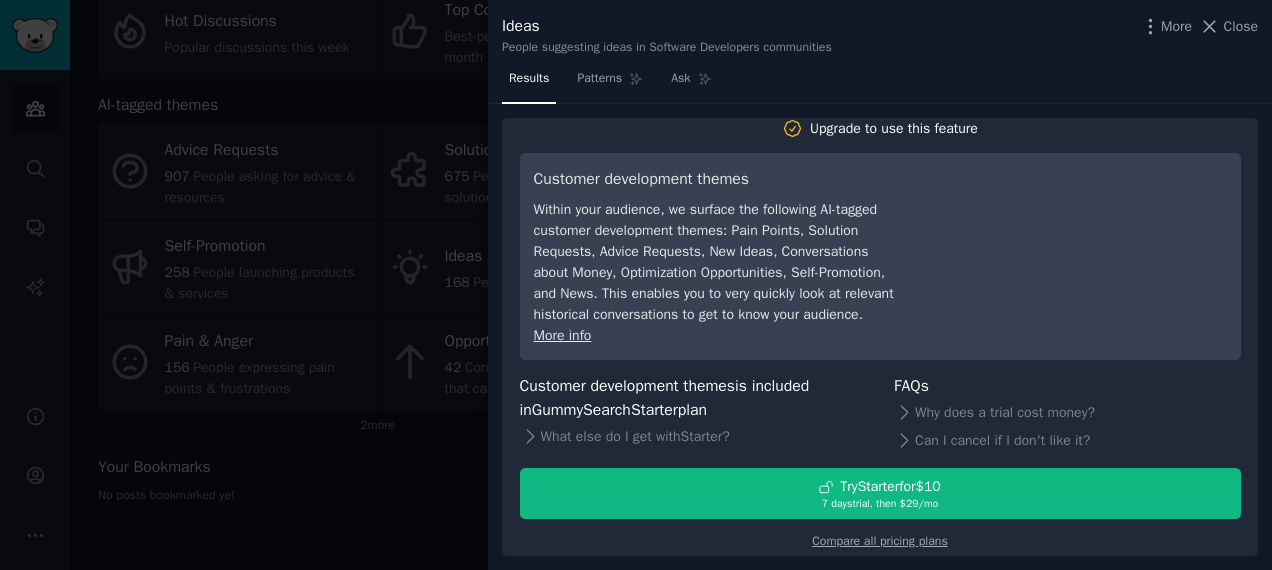 scroll, scrollTop: 0, scrollLeft: 0, axis: both 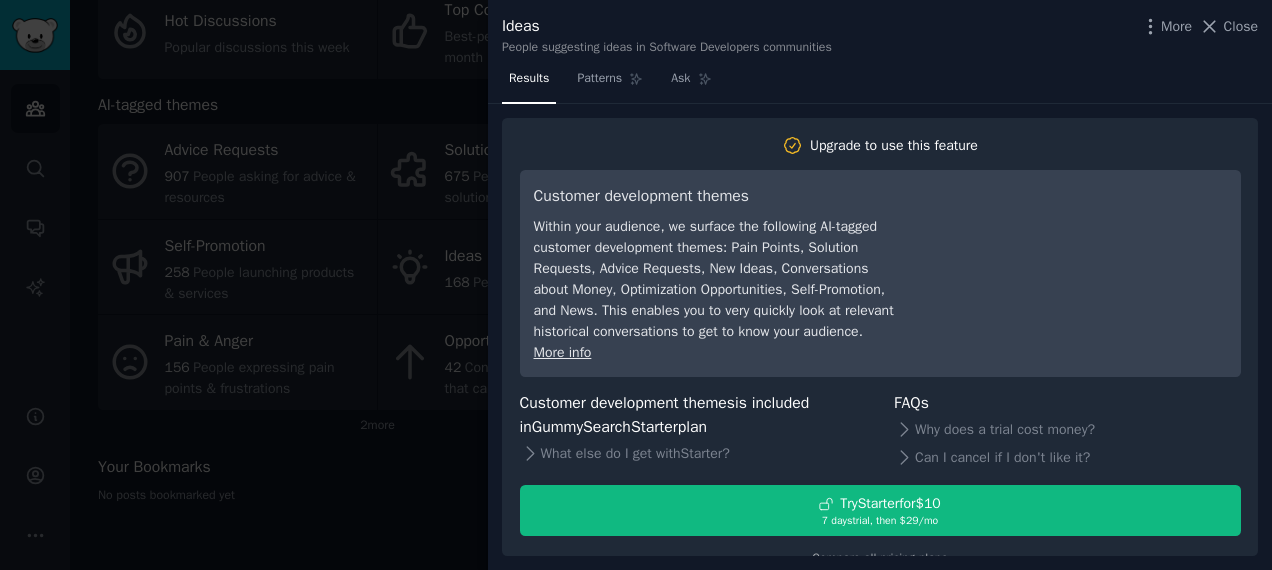 click at bounding box center (636, 285) 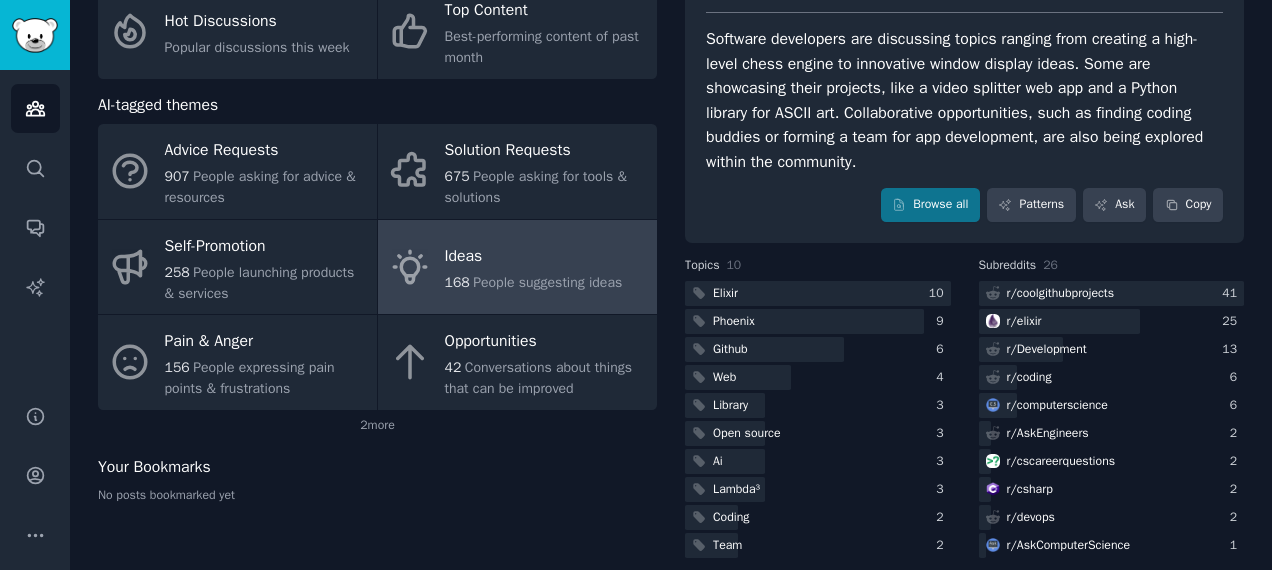 click on "Pain & Anger" at bounding box center (266, 342) 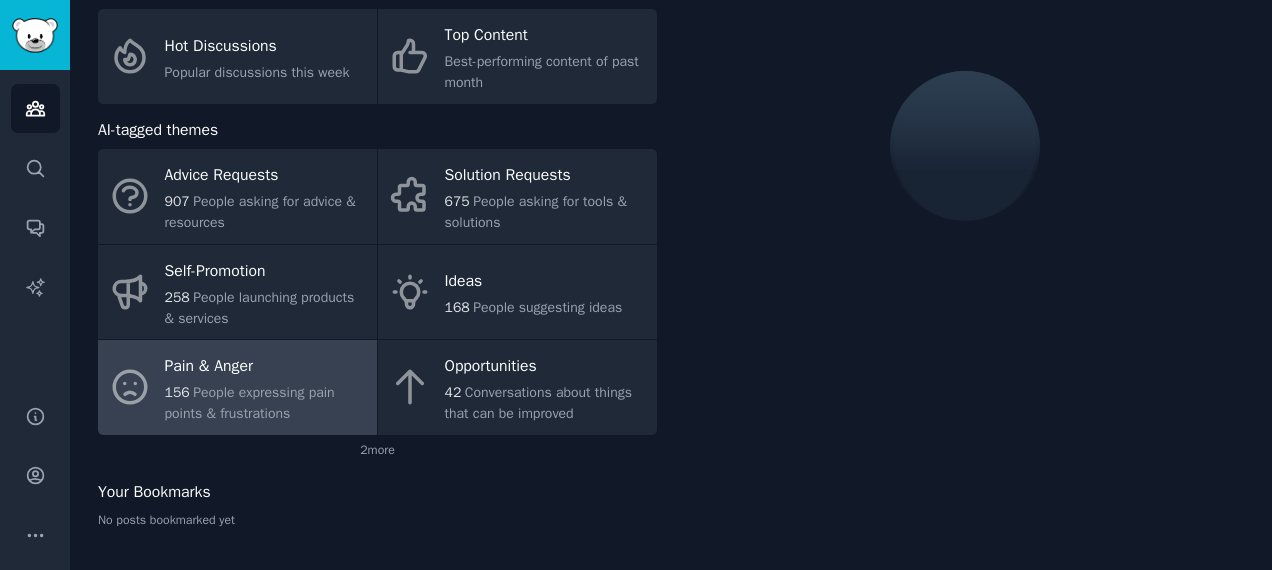 scroll, scrollTop: 160, scrollLeft: 0, axis: vertical 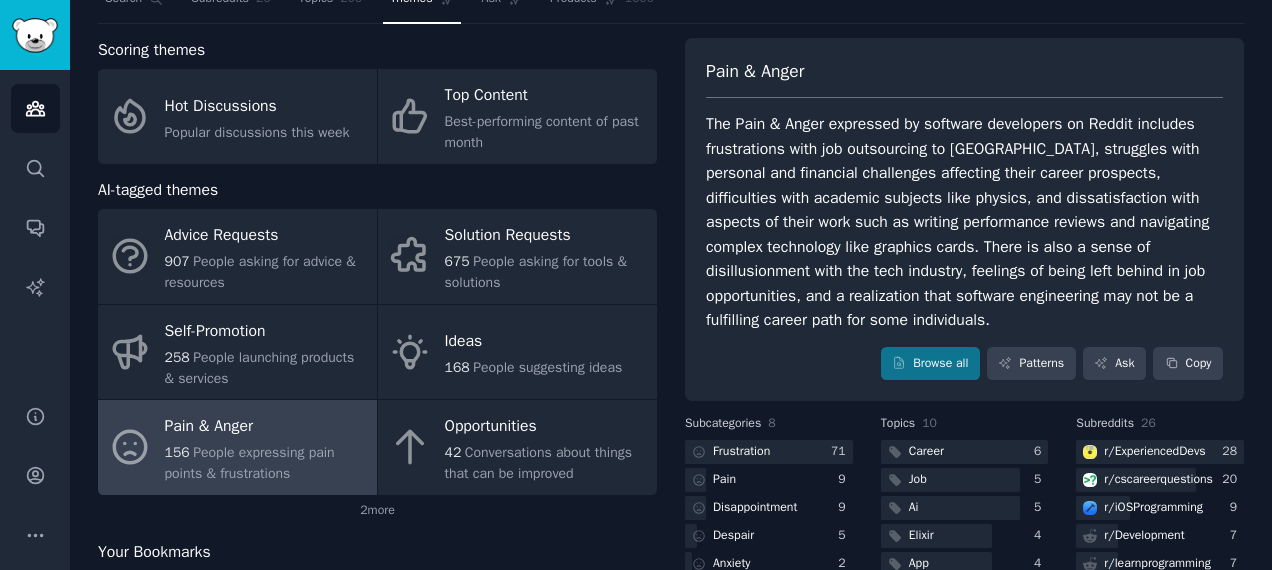 click on "The Pain & Anger expressed by software developers on Reddit includes frustrations with job outsourcing to [GEOGRAPHIC_DATA], struggles with personal and financial challenges affecting their career prospects, difficulties with academic subjects like physics, and dissatisfaction with aspects of their work such as writing performance reviews and navigating complex technology like graphics cards. There is also a sense of disillusionment with the tech industry, feelings of being left behind in job opportunities, and a realization that software engineering may not be a fulfilling career path for some individuals." at bounding box center (964, 222) 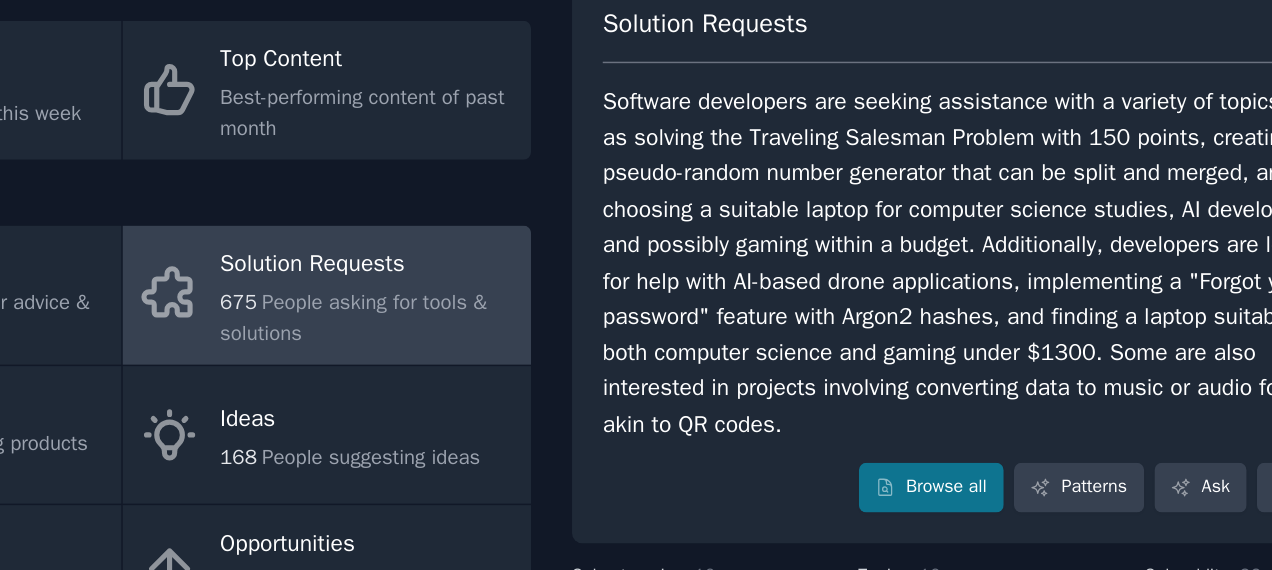 scroll, scrollTop: 42, scrollLeft: 0, axis: vertical 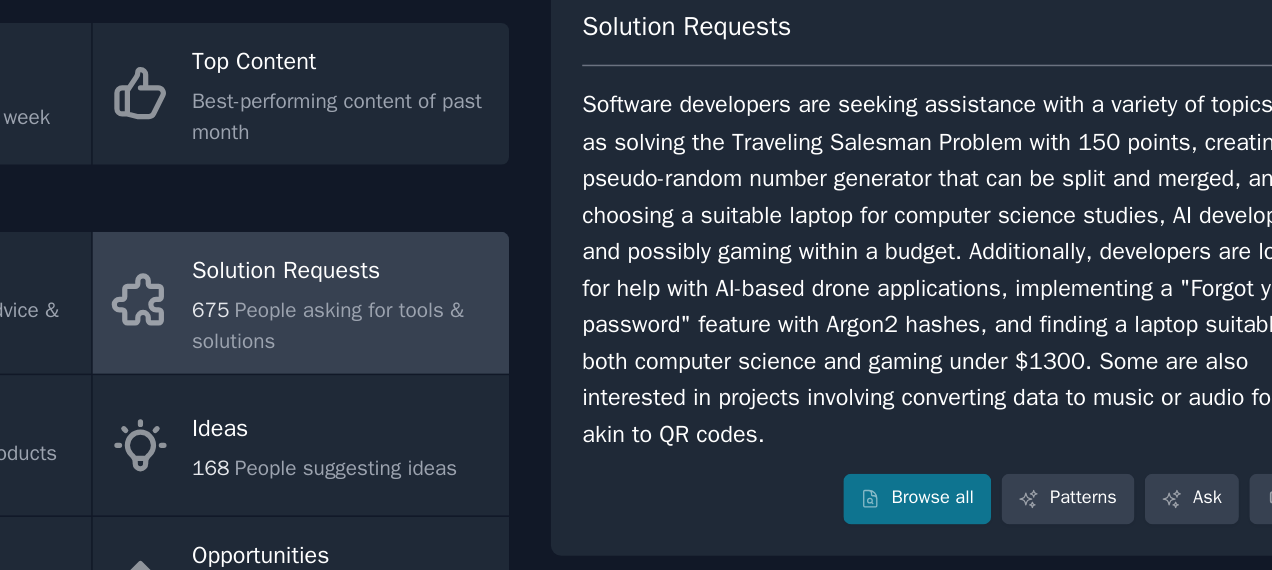 click on "People suggesting ideas" at bounding box center [547, 400] 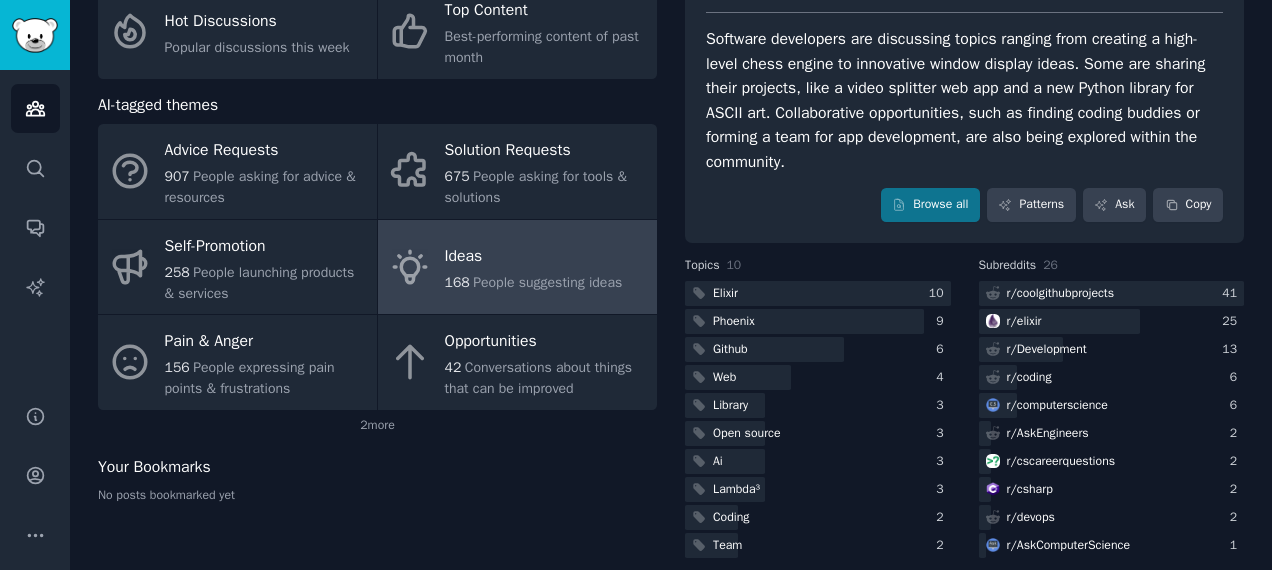 scroll, scrollTop: 164, scrollLeft: 0, axis: vertical 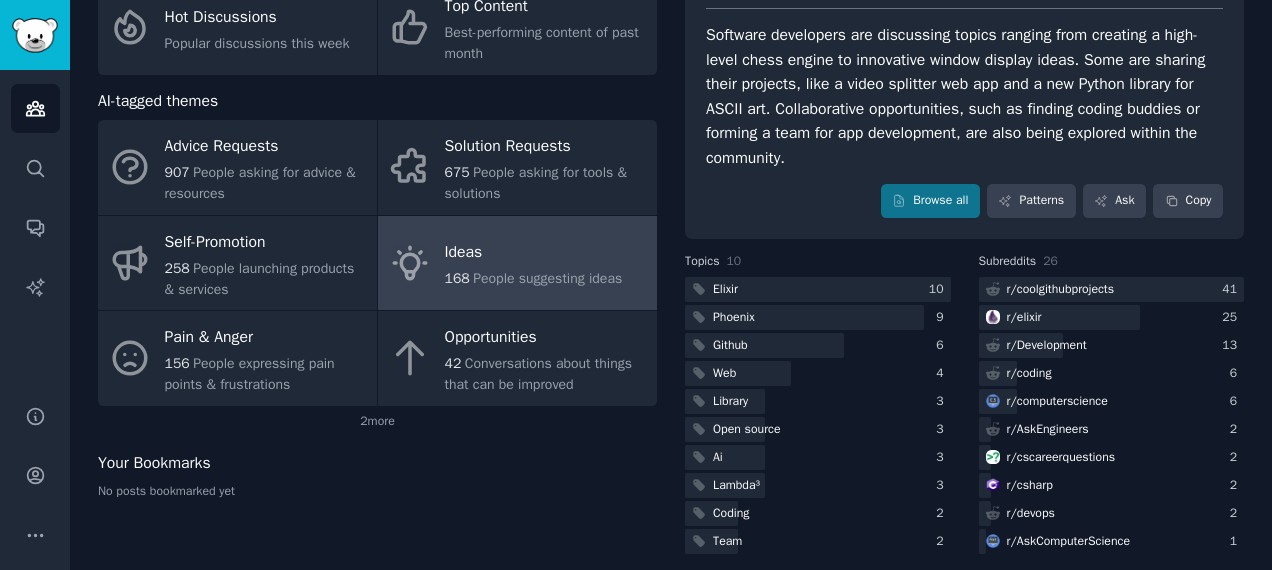 click on "2  more" 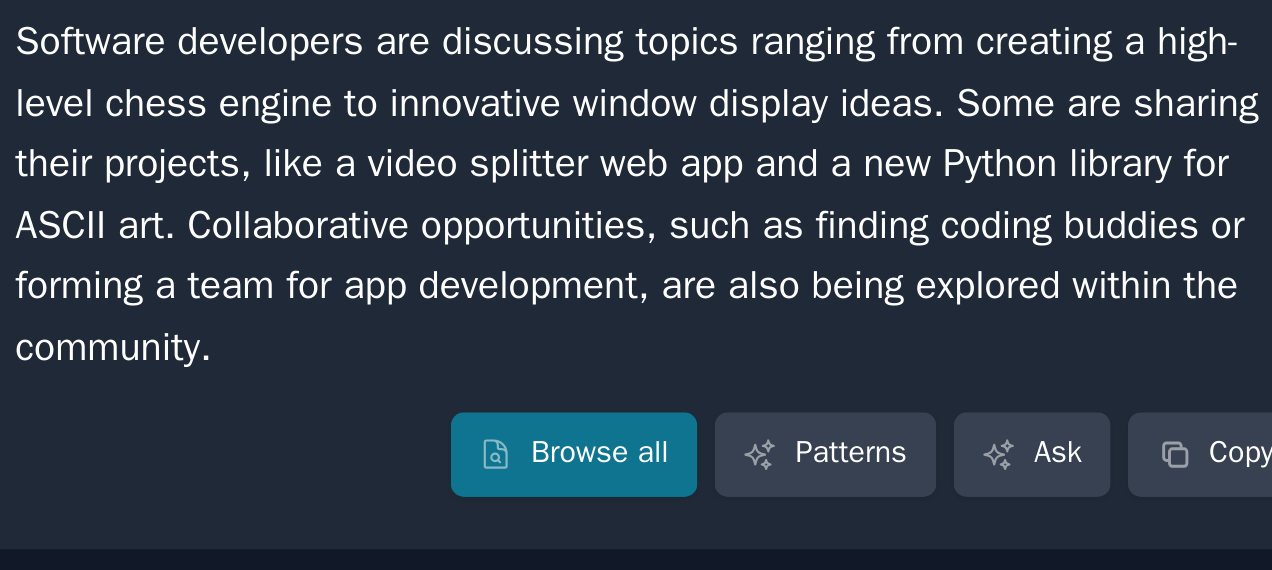 scroll, scrollTop: 122, scrollLeft: 0, axis: vertical 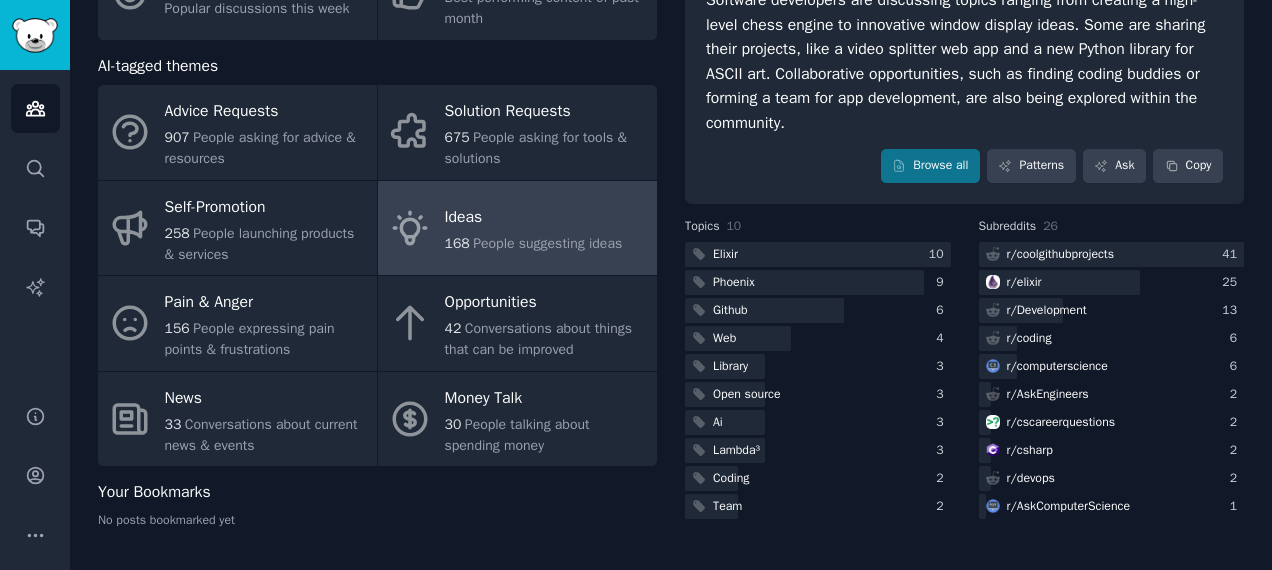 click on "Conversations about things that can be improved" at bounding box center [538, 339] 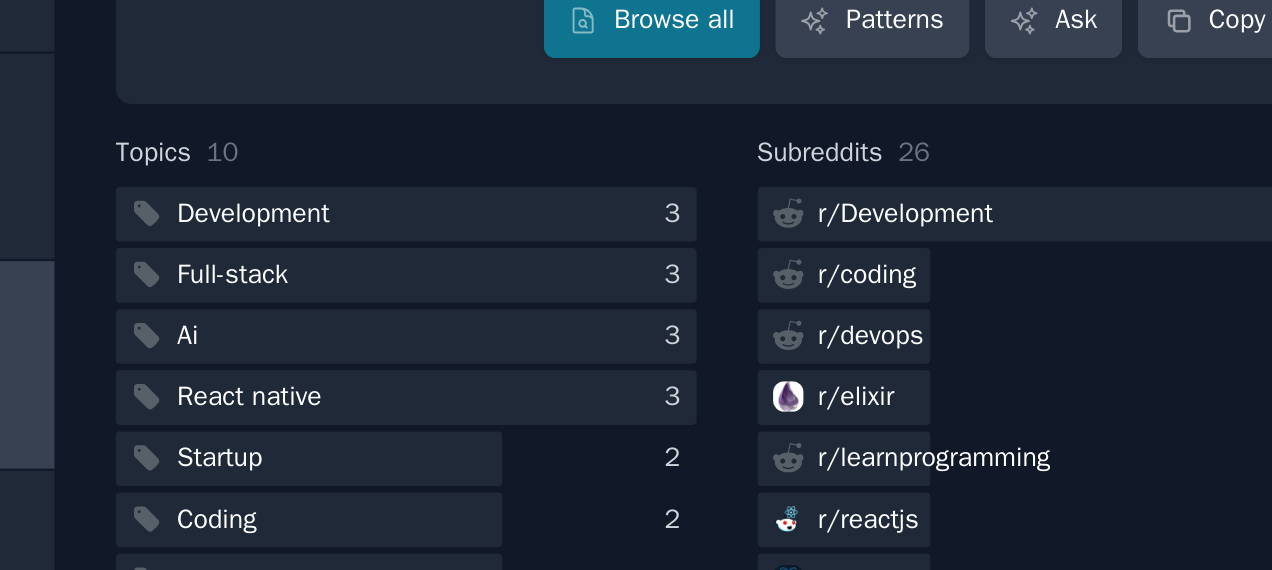 scroll, scrollTop: 238, scrollLeft: 0, axis: vertical 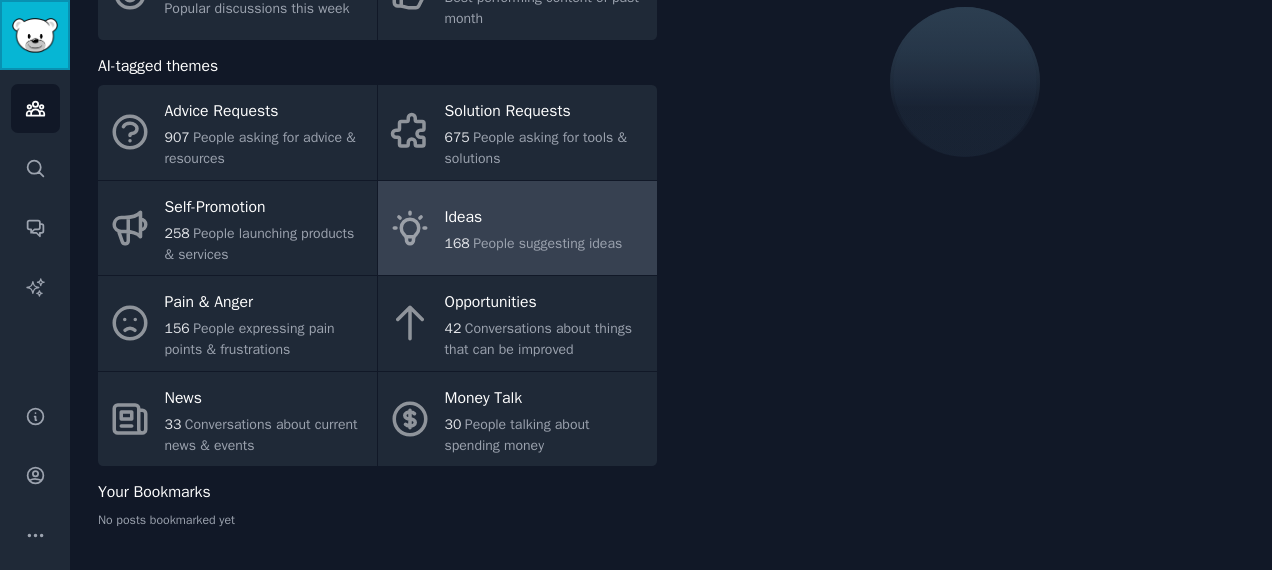 click at bounding box center (35, 35) 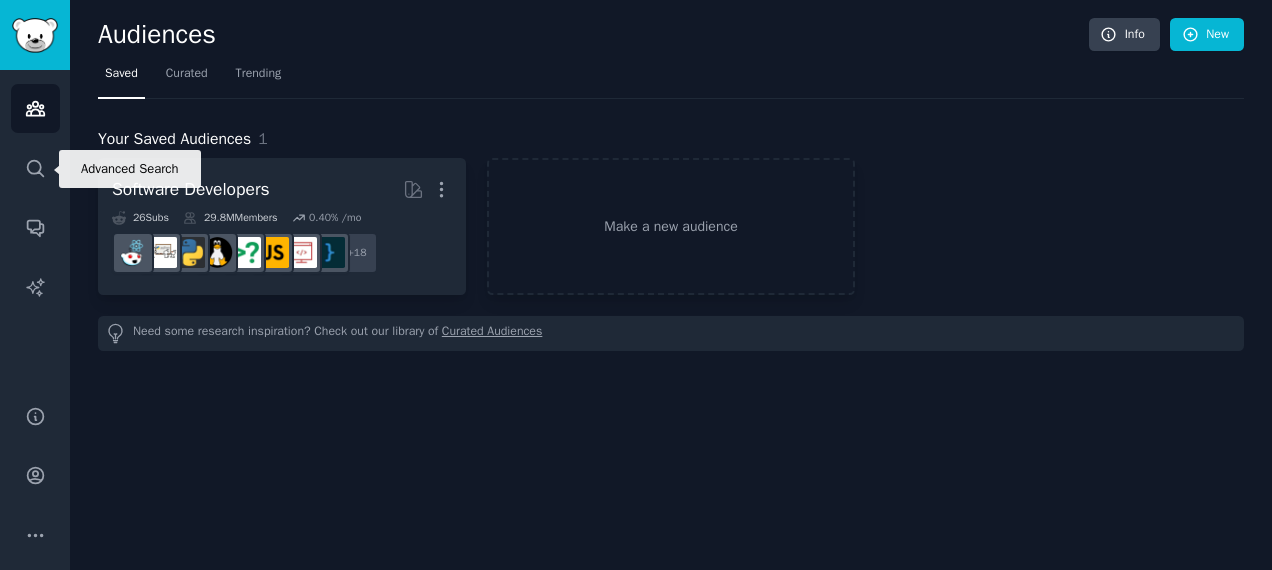 click on "Search" at bounding box center [35, 168] 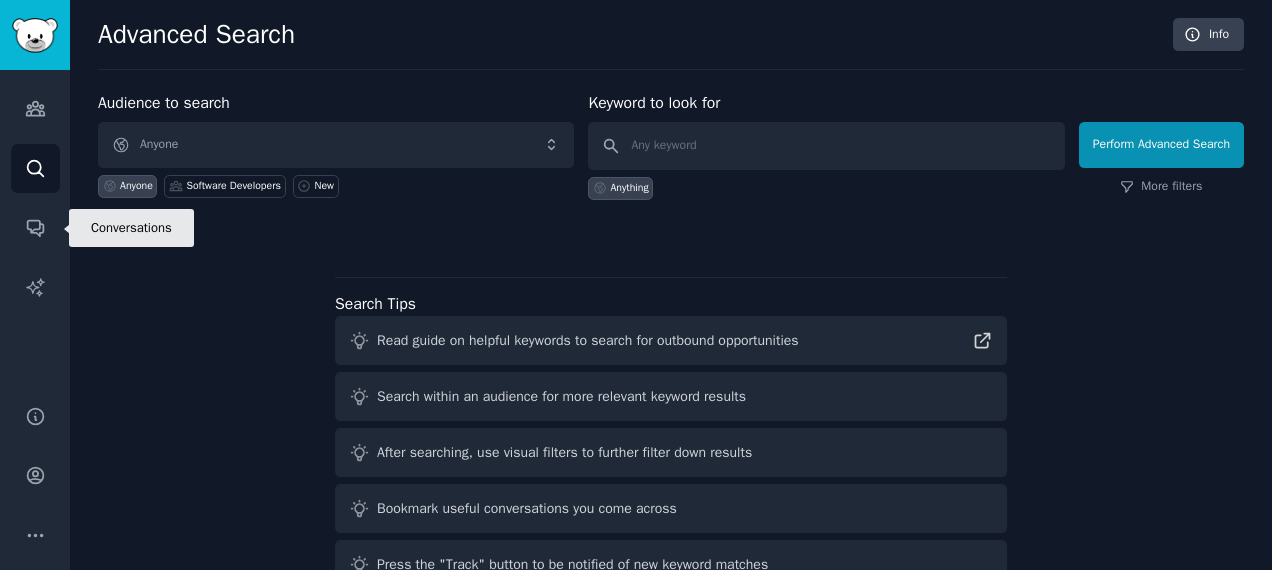 click on "Conversations" at bounding box center [35, 227] 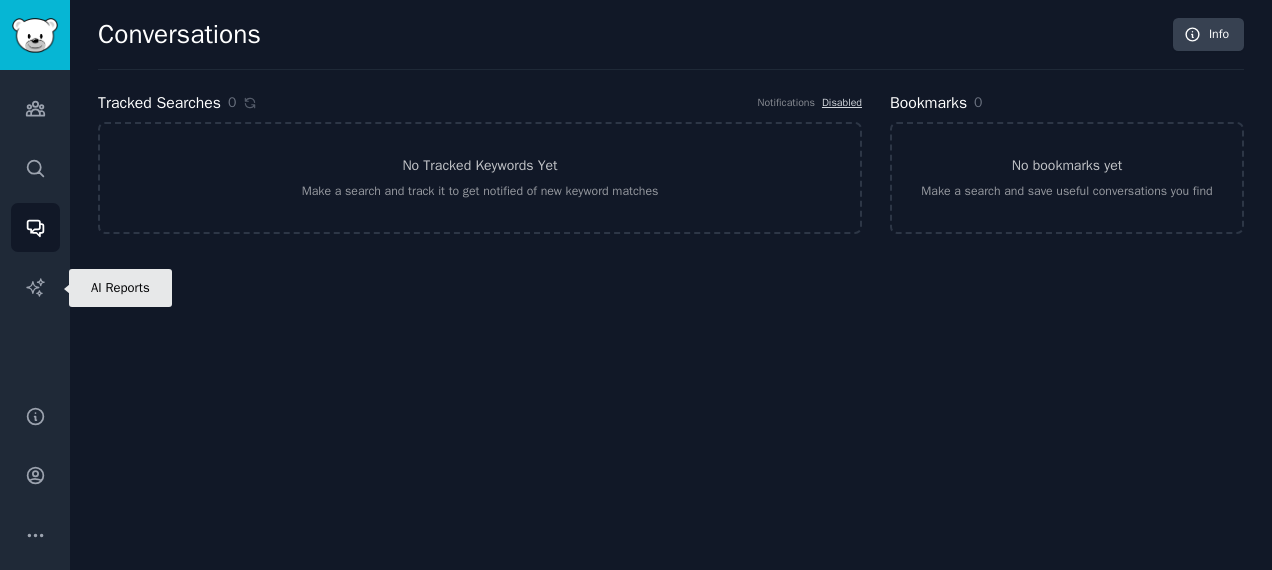 click on "AI Reports" at bounding box center [35, 287] 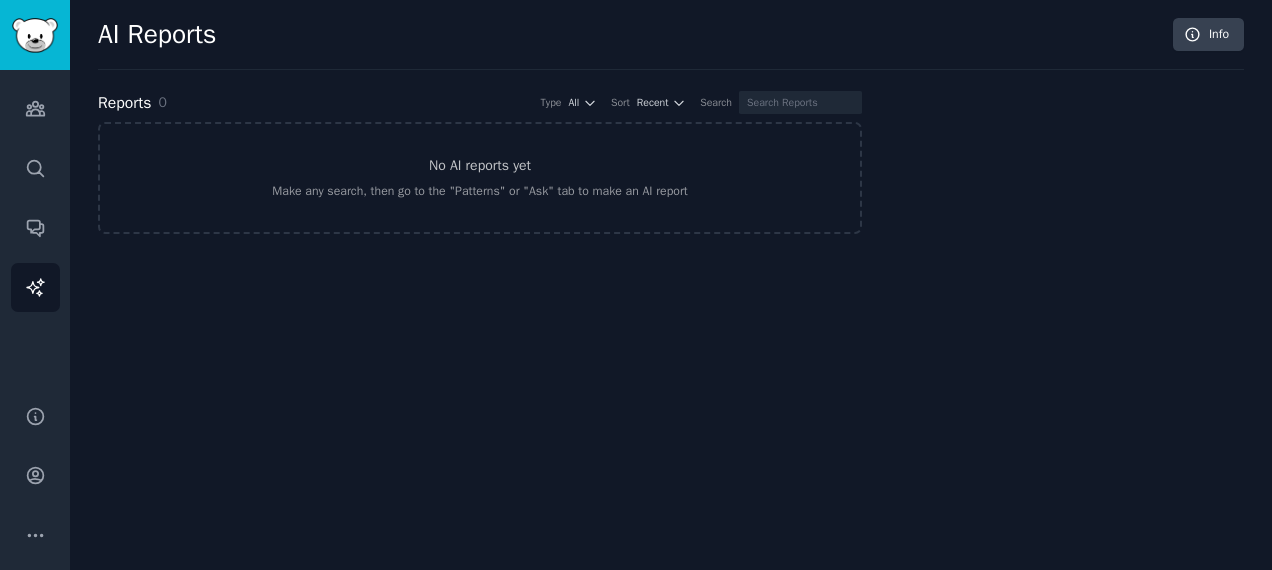 click on "No AI reports yet  Make any search, then go to the "Patterns" or "Ask" tab to make an AI report" at bounding box center (480, 178) 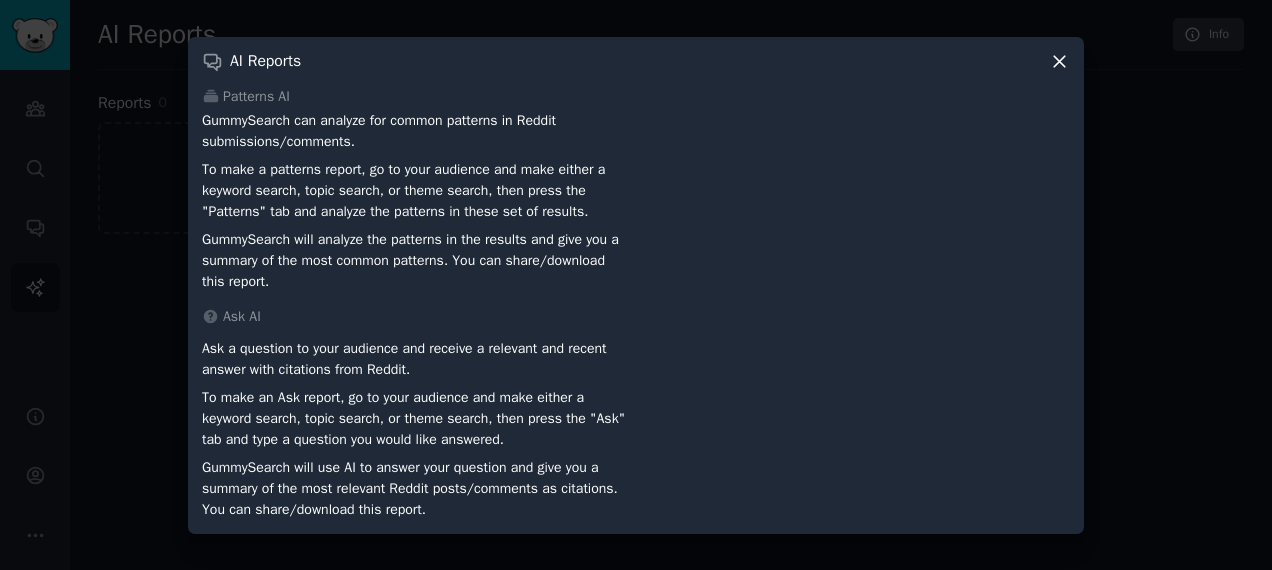 click on "AI Reports" at bounding box center (636, 61) 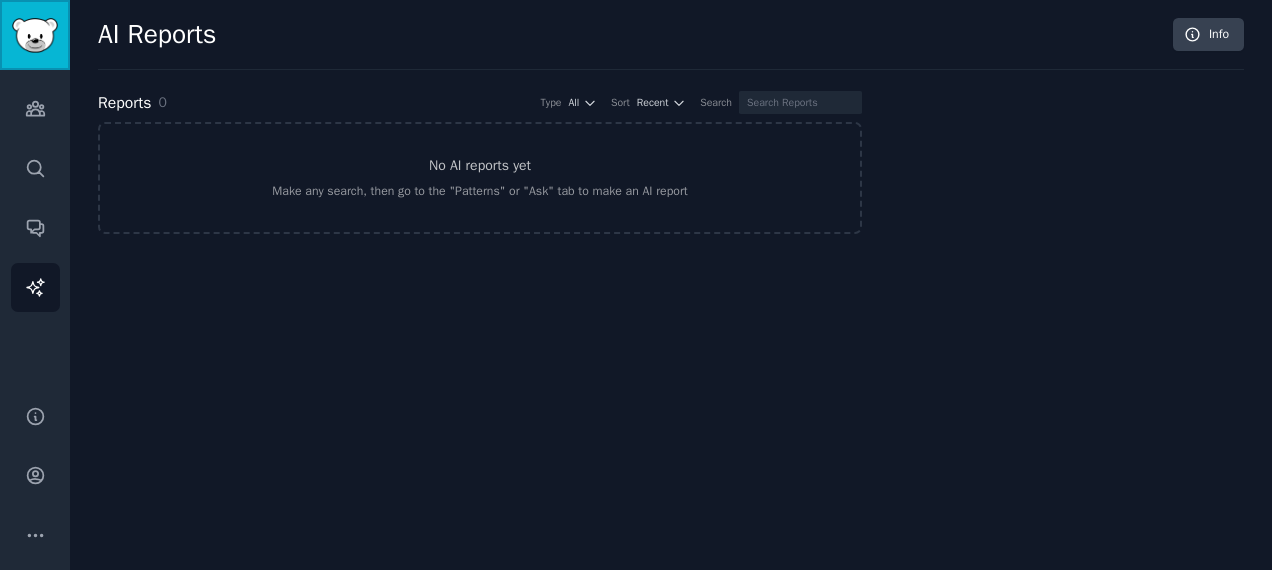 click at bounding box center [35, 35] 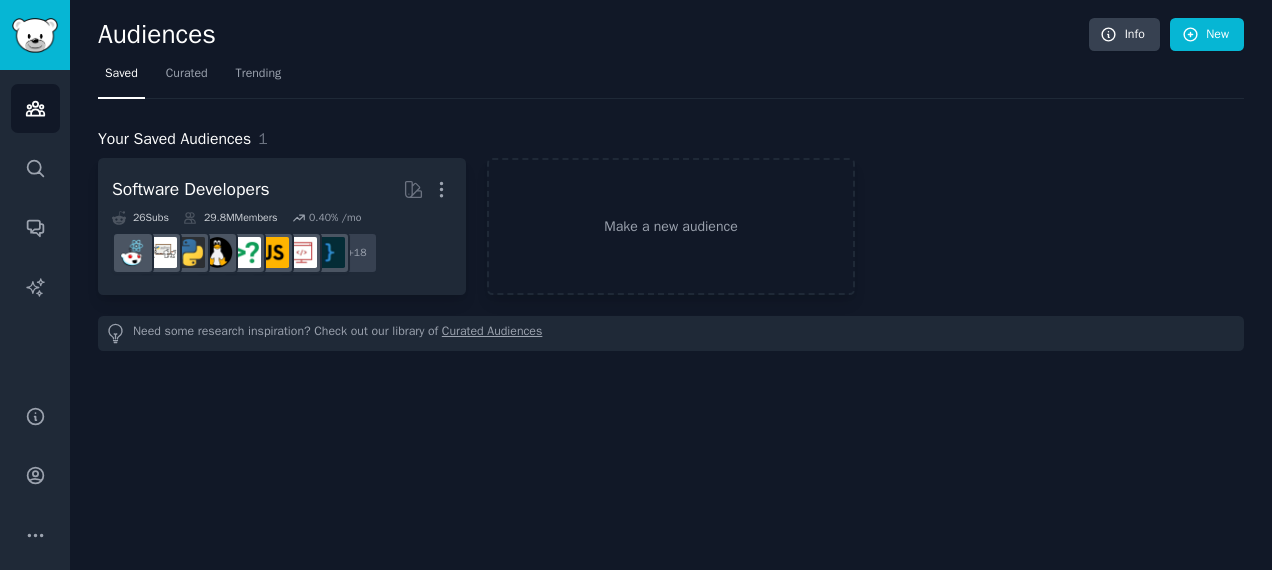 click on "Need some research inspiration? Check out our library of  Curated Audiences" at bounding box center (671, 333) 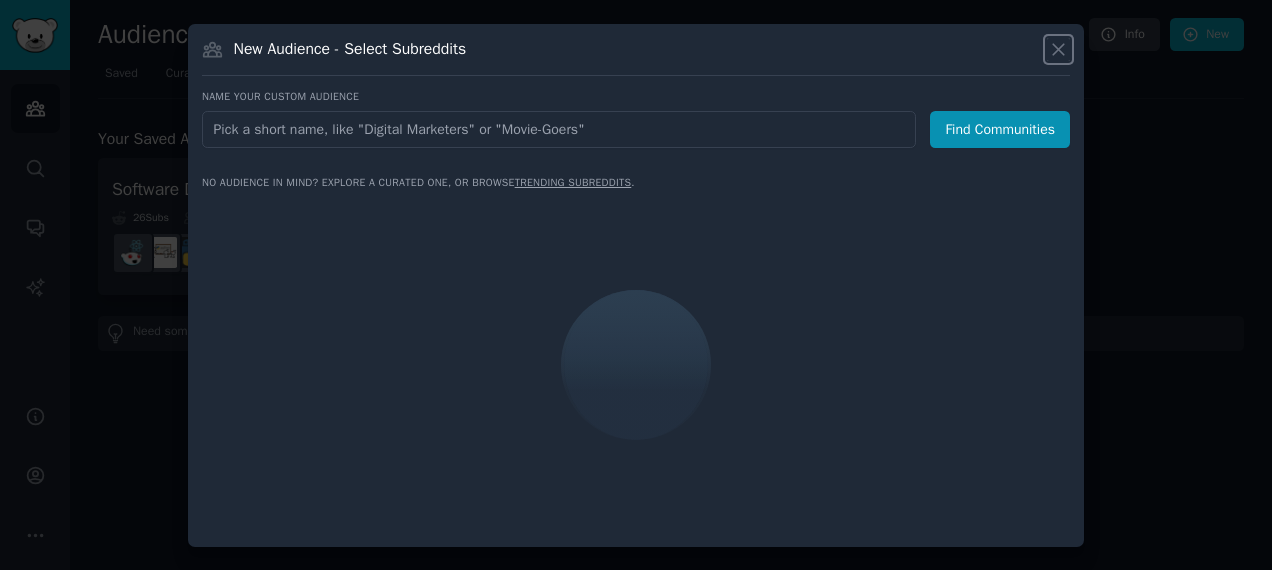 click 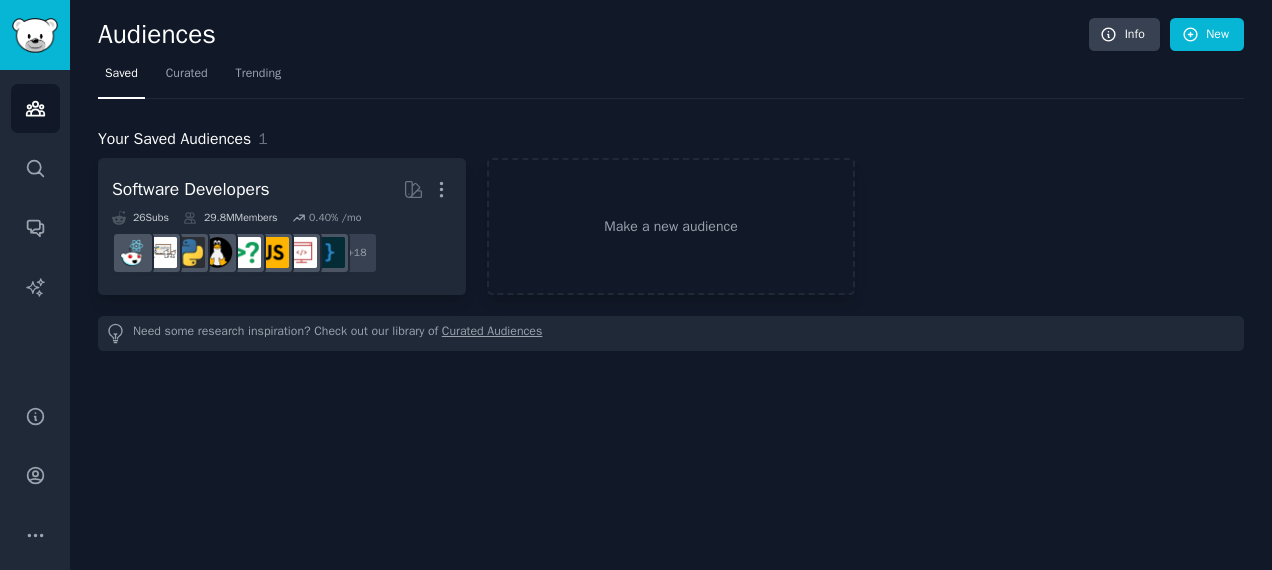 click on "Trending" at bounding box center [259, 74] 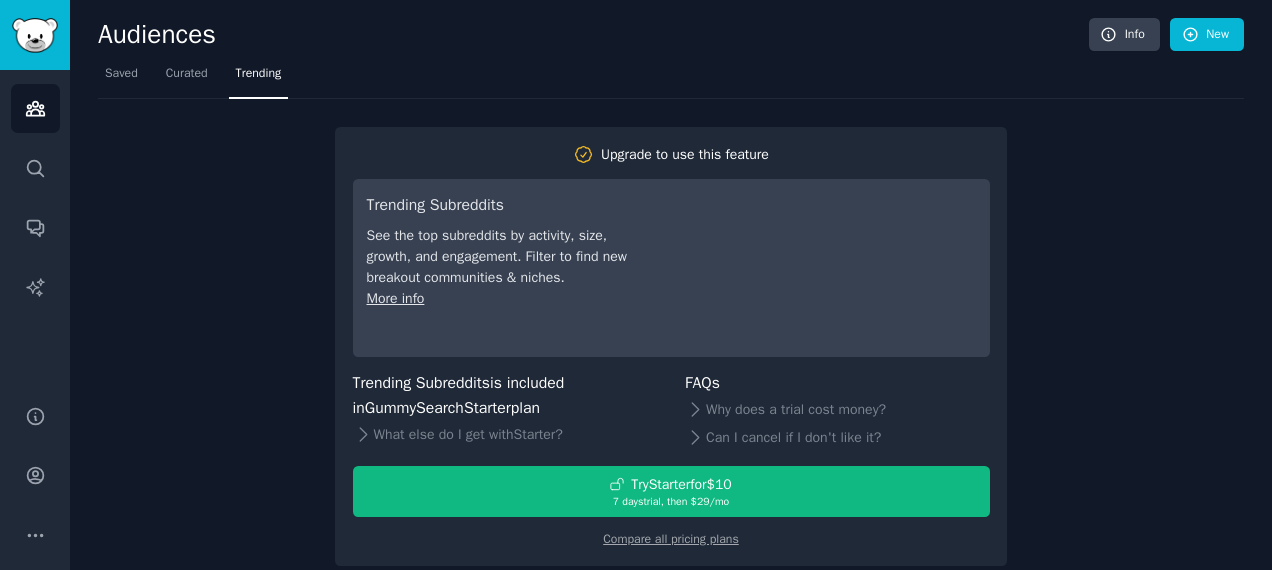 scroll, scrollTop: 22, scrollLeft: 0, axis: vertical 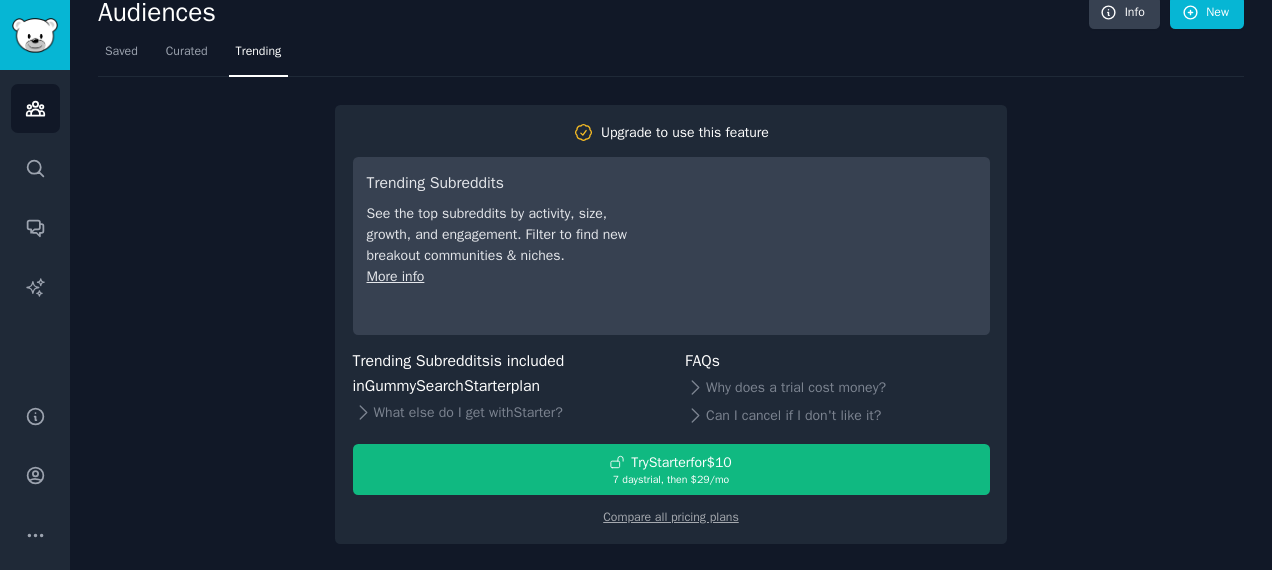 click on "Curated" at bounding box center [187, 52] 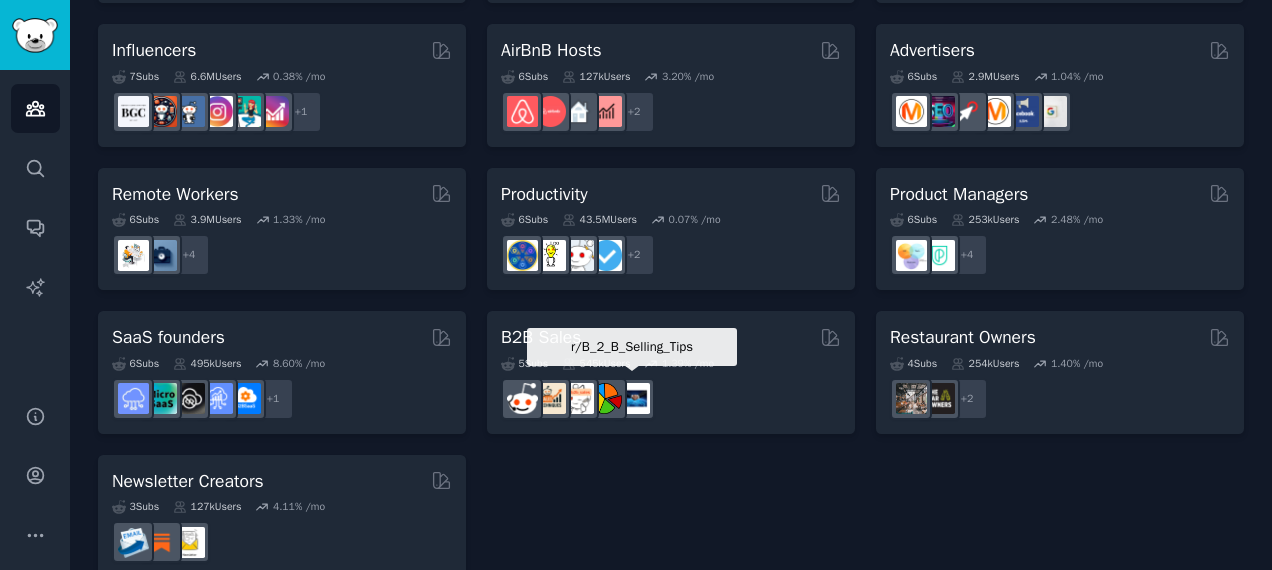 scroll, scrollTop: 1603, scrollLeft: 0, axis: vertical 